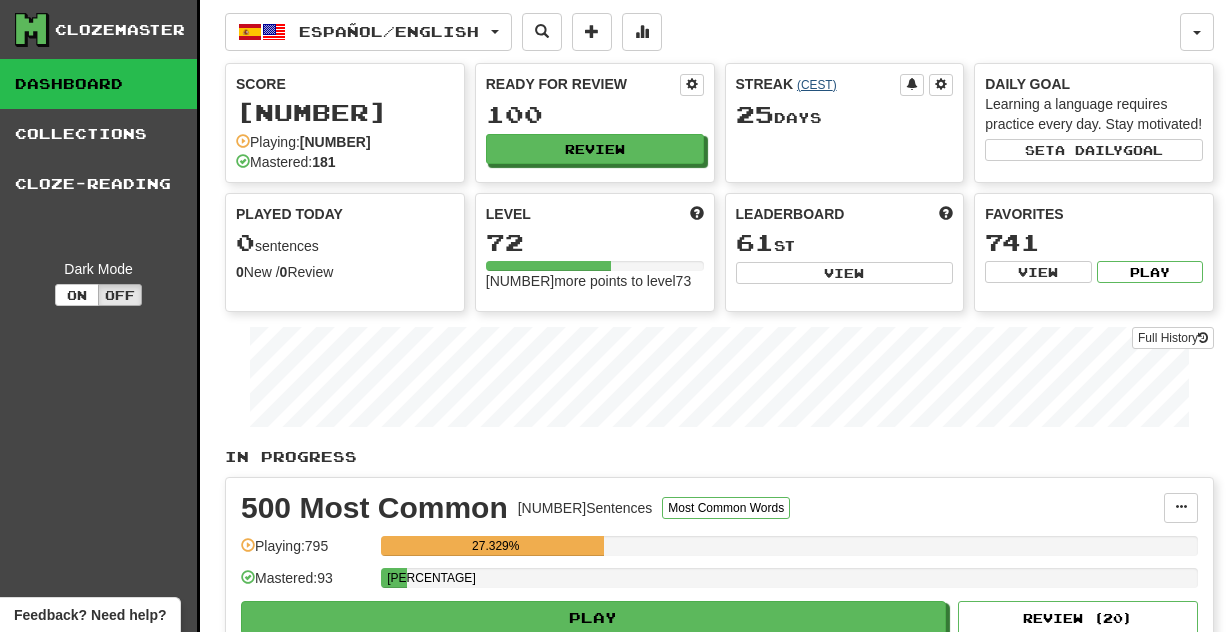 scroll, scrollTop: 0, scrollLeft: 0, axis: both 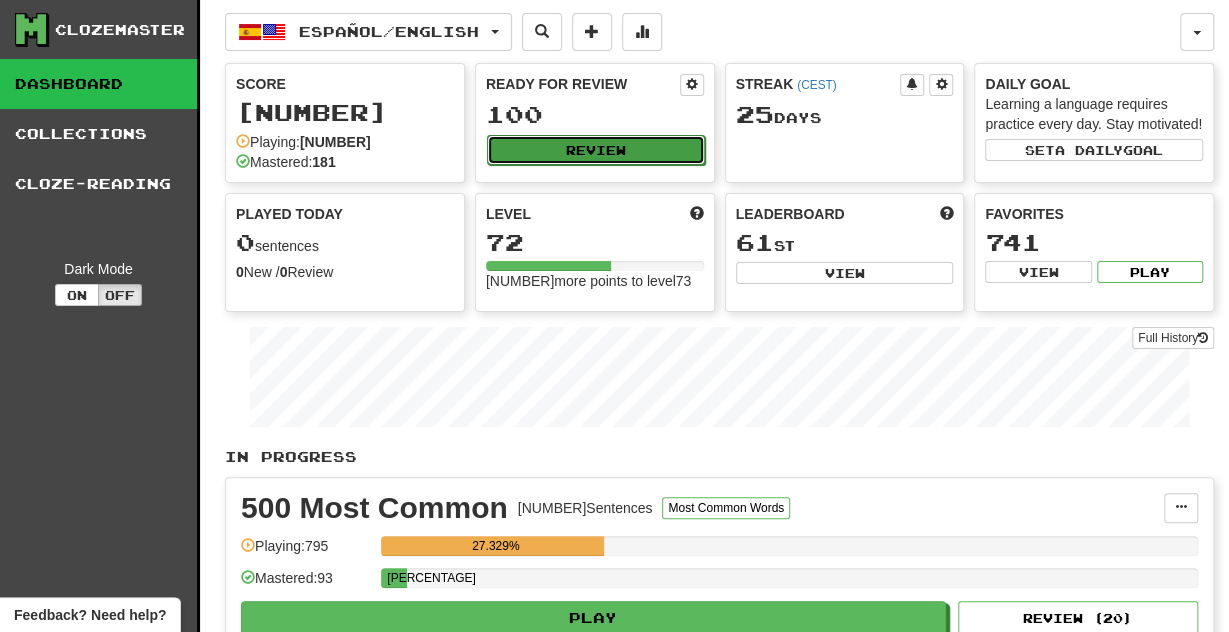 click on "Review" at bounding box center [596, 150] 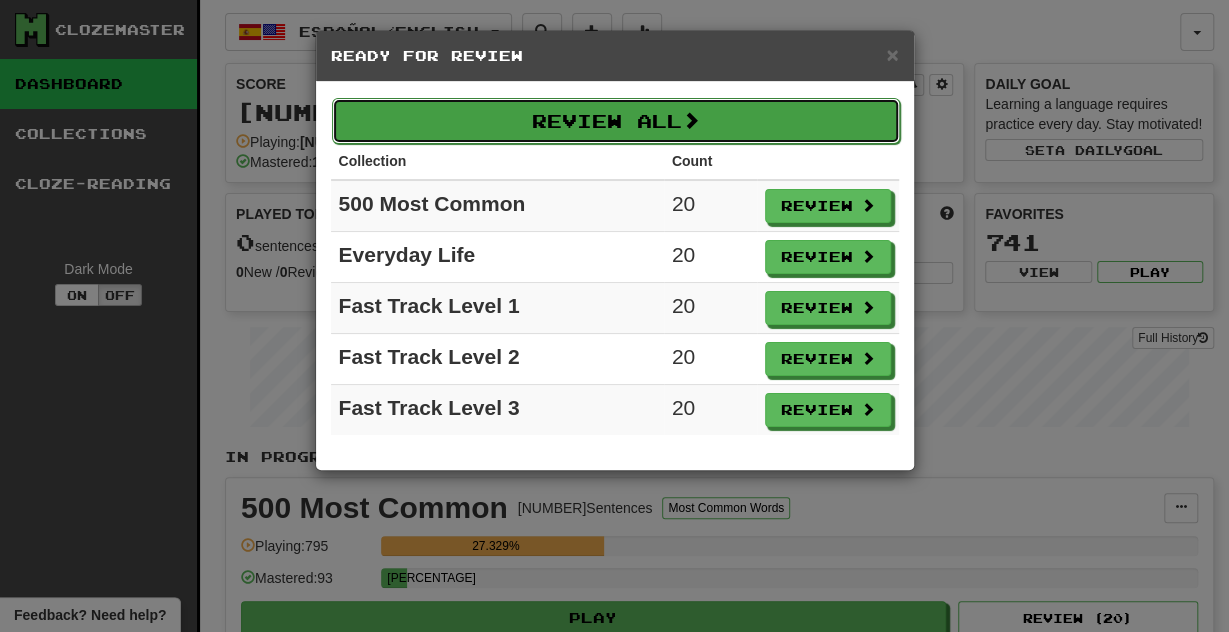 click on "Review All" at bounding box center [616, 121] 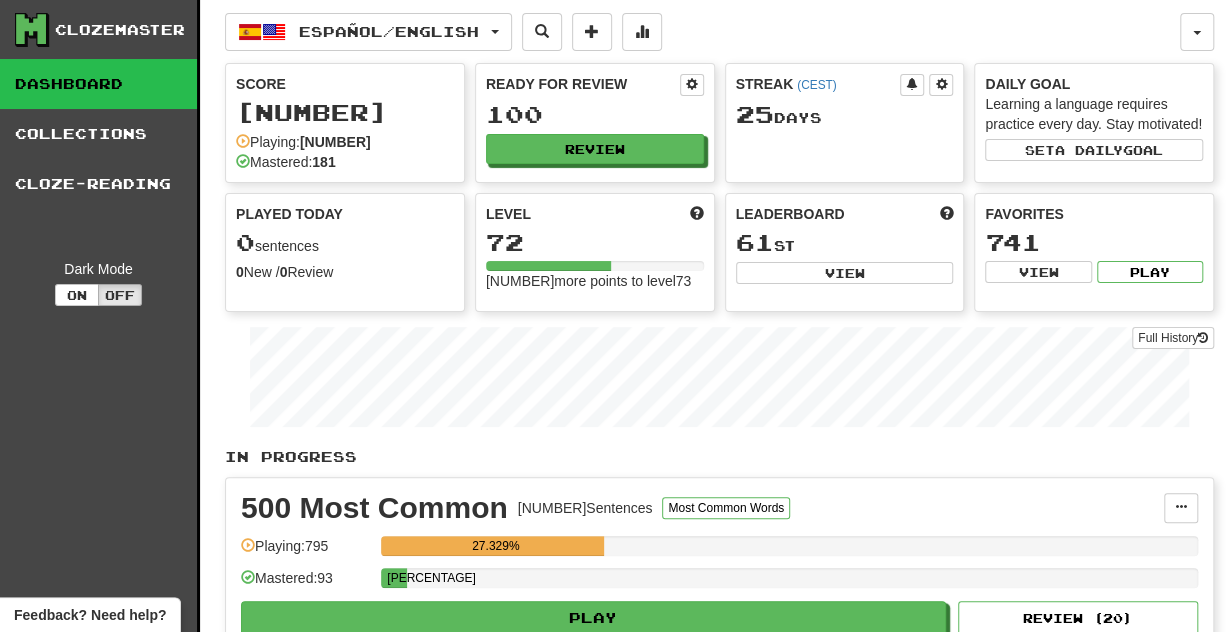 select on "**" 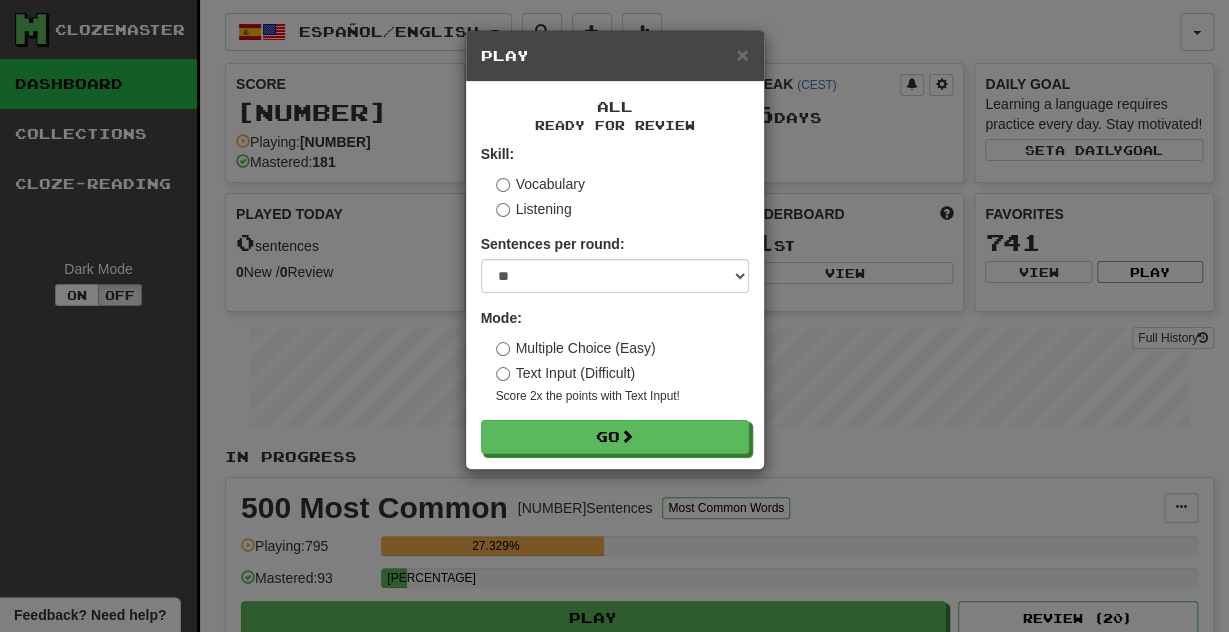 click on "All Ready for Review Skill: Vocabulary Listening Sentences per round: * ** ** ** ** ** *** ******** Mode: Multiple Choice (Easy) Text Input (Difficult) Score 2x the points with Text Input ! Go" at bounding box center (615, 275) 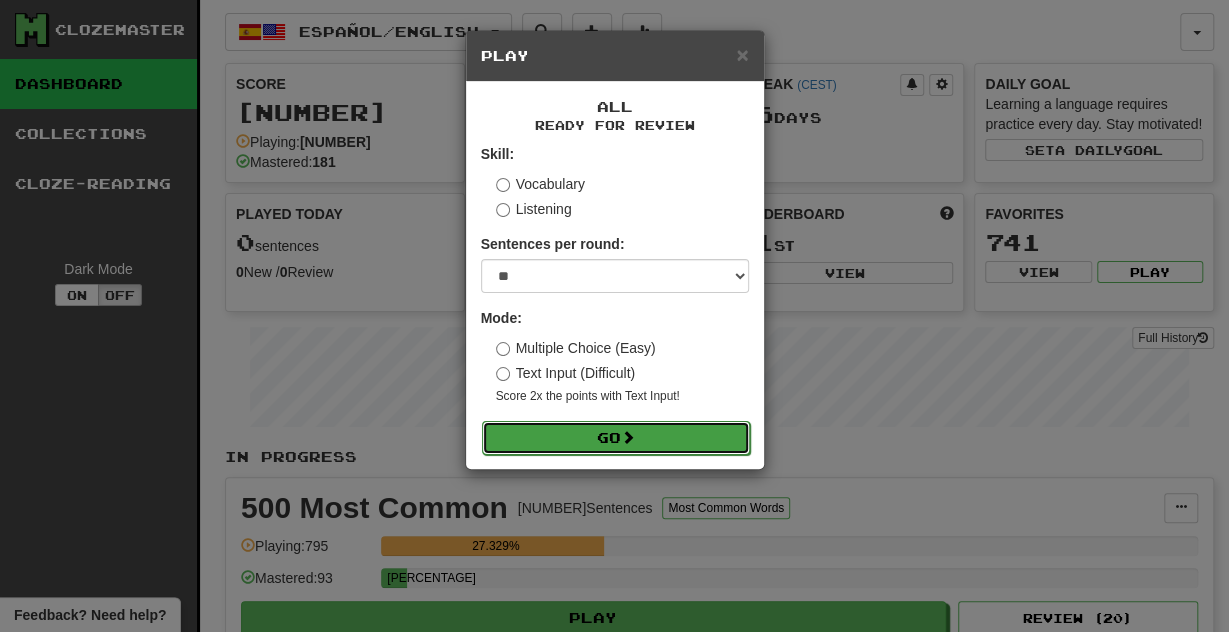 click on "Go" at bounding box center [616, 438] 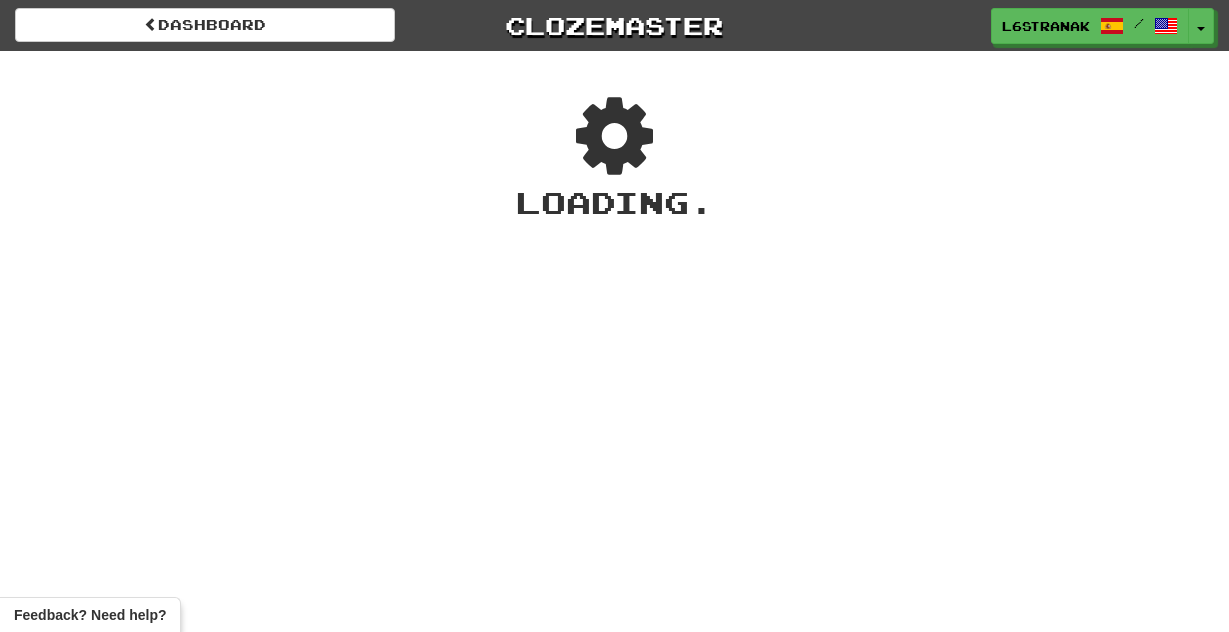 scroll, scrollTop: 0, scrollLeft: 0, axis: both 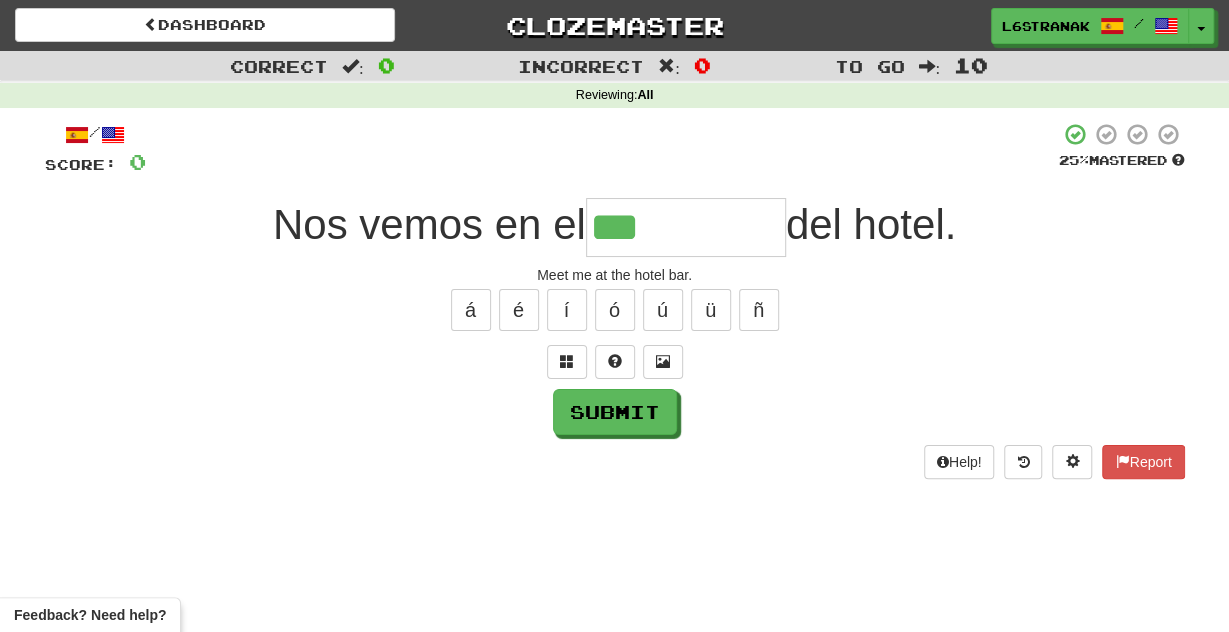 type on "***" 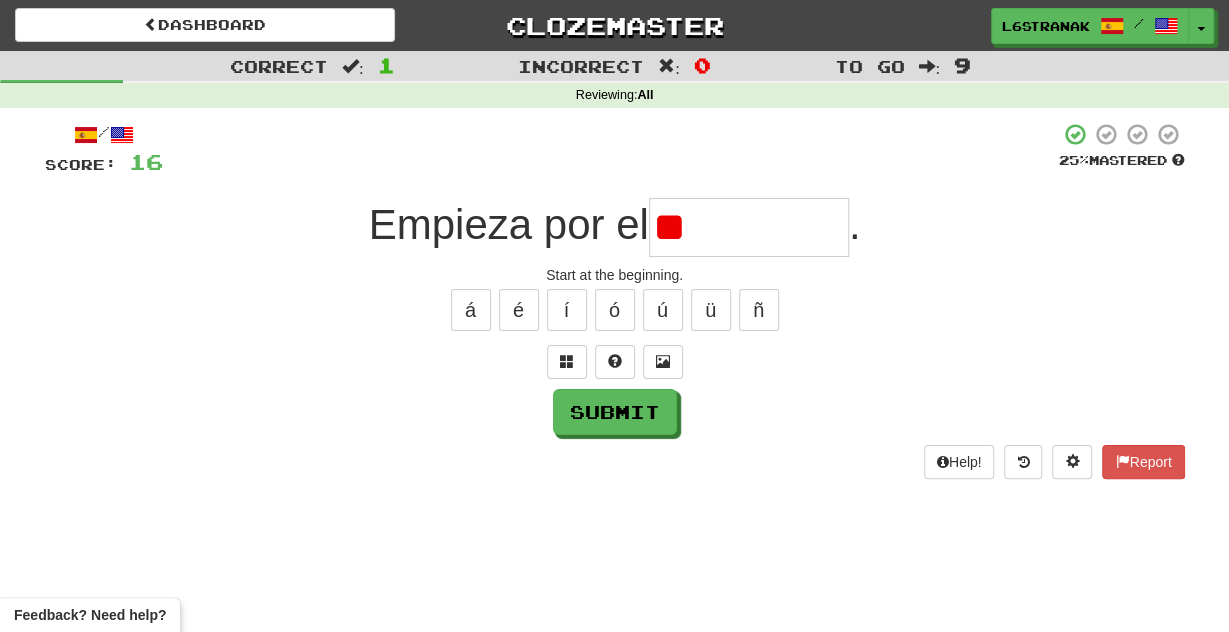 type on "*" 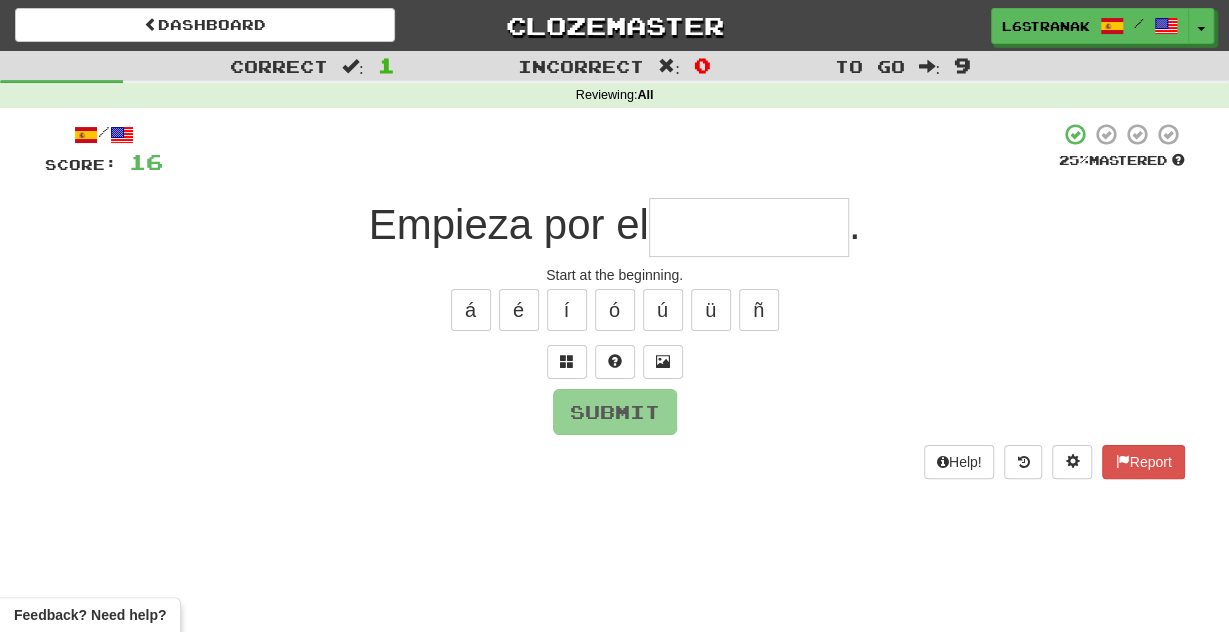 type on "*" 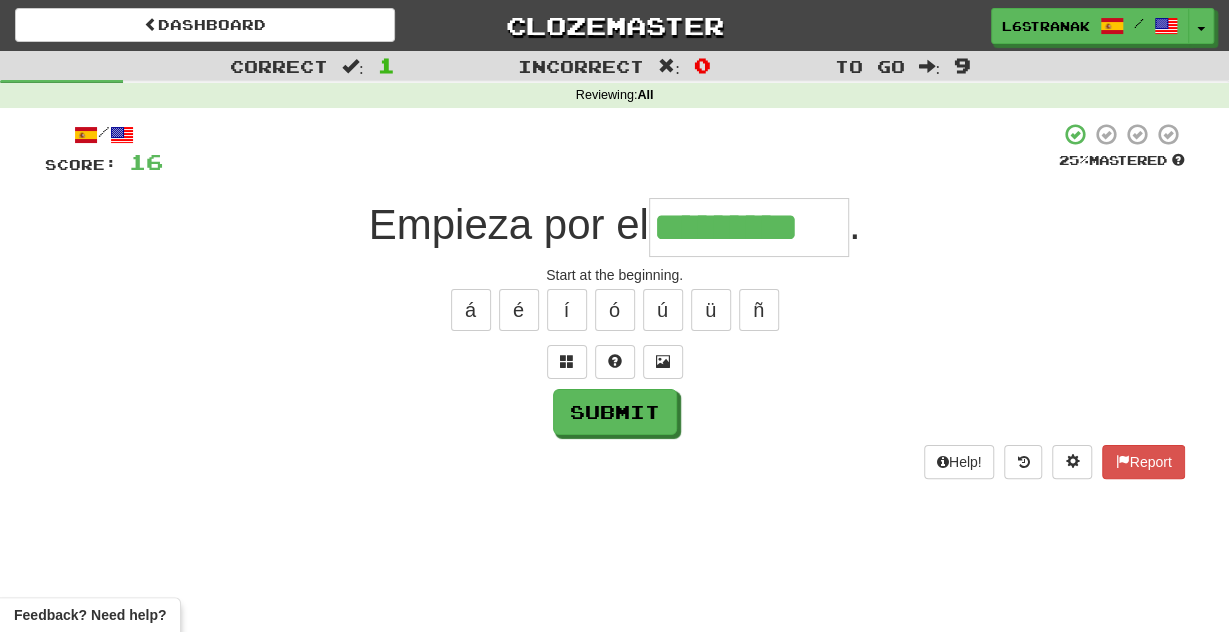 type on "*********" 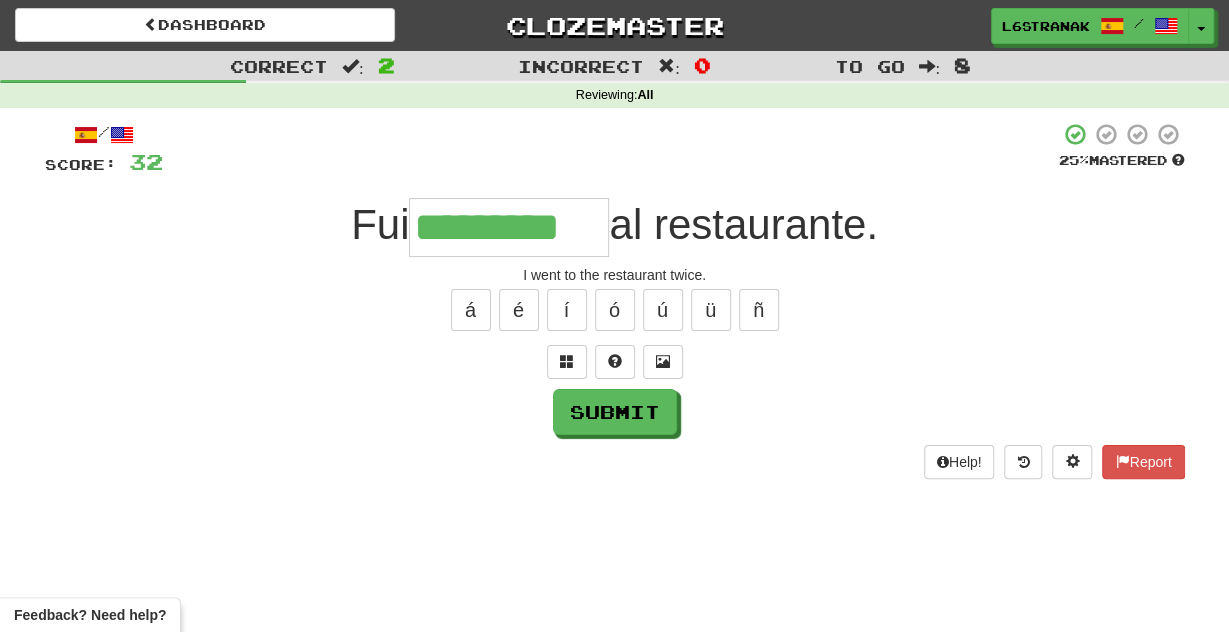 type on "*********" 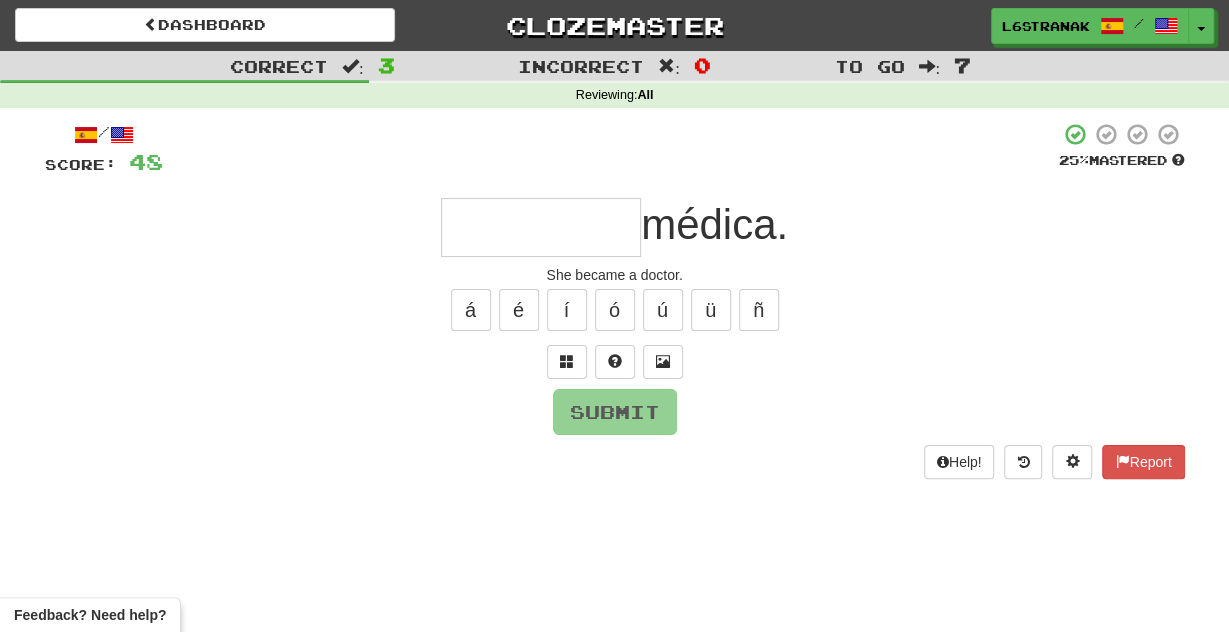 type on "*" 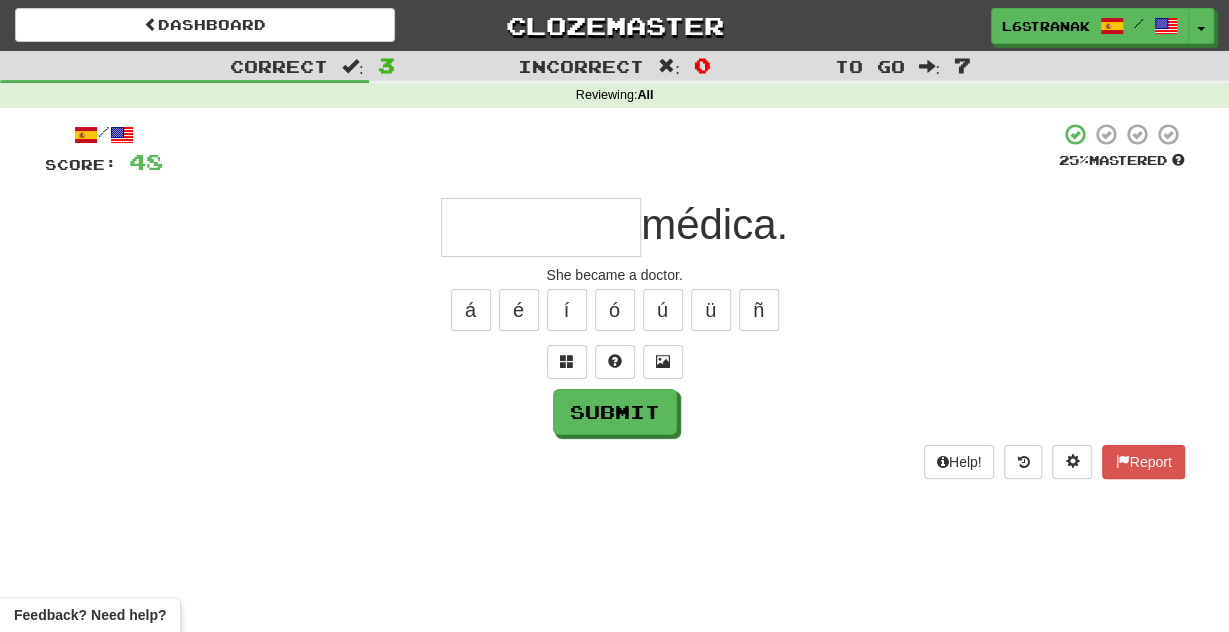 type on "*" 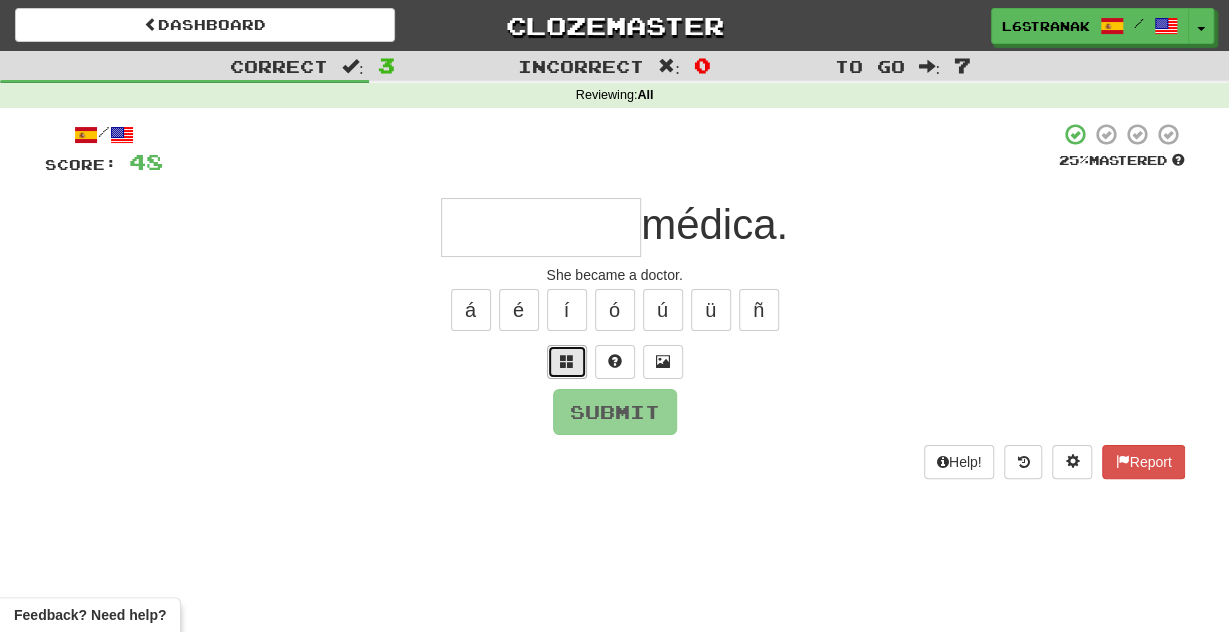 click at bounding box center [567, 361] 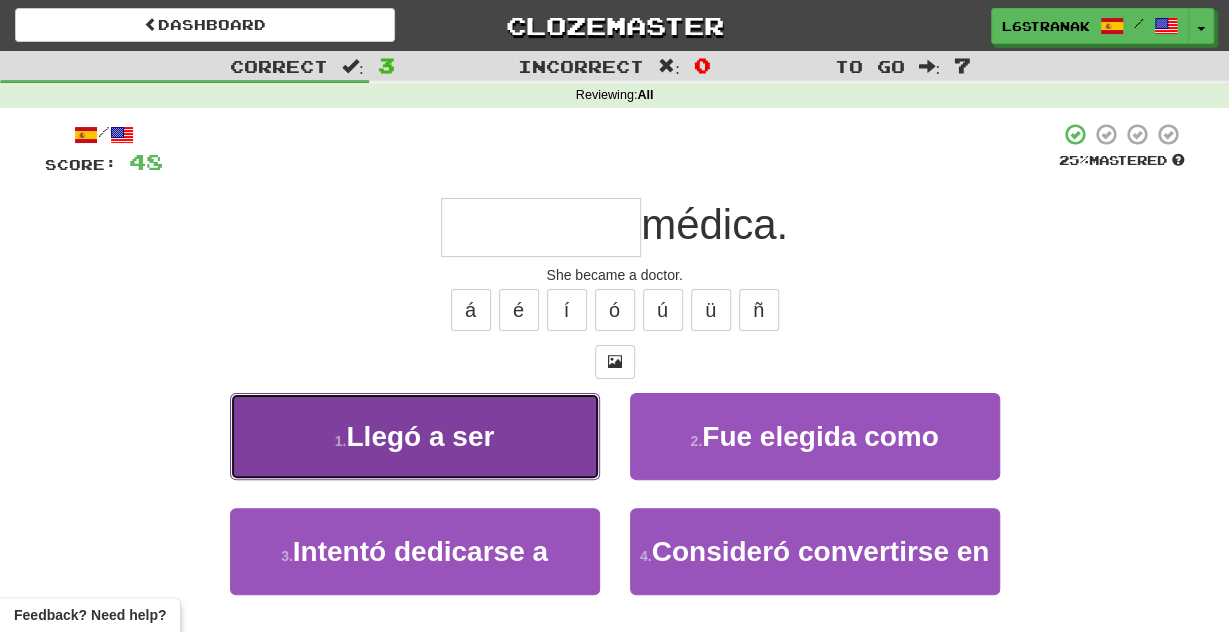 click on "1 .  Llegó a ser" at bounding box center [415, 436] 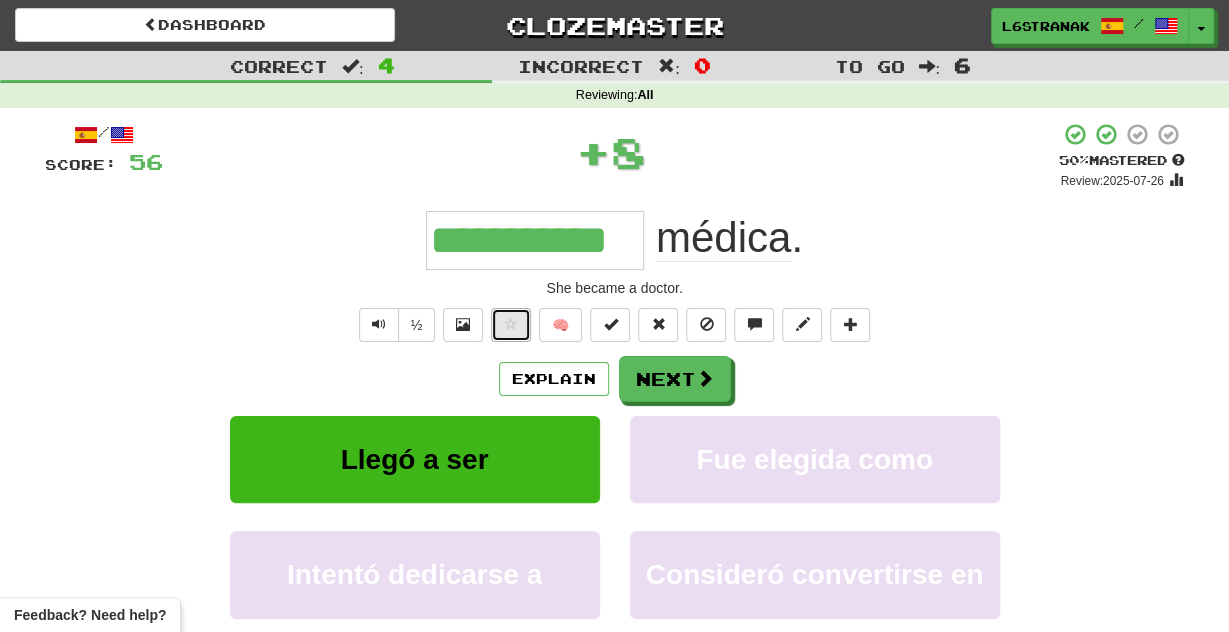 click at bounding box center [511, 325] 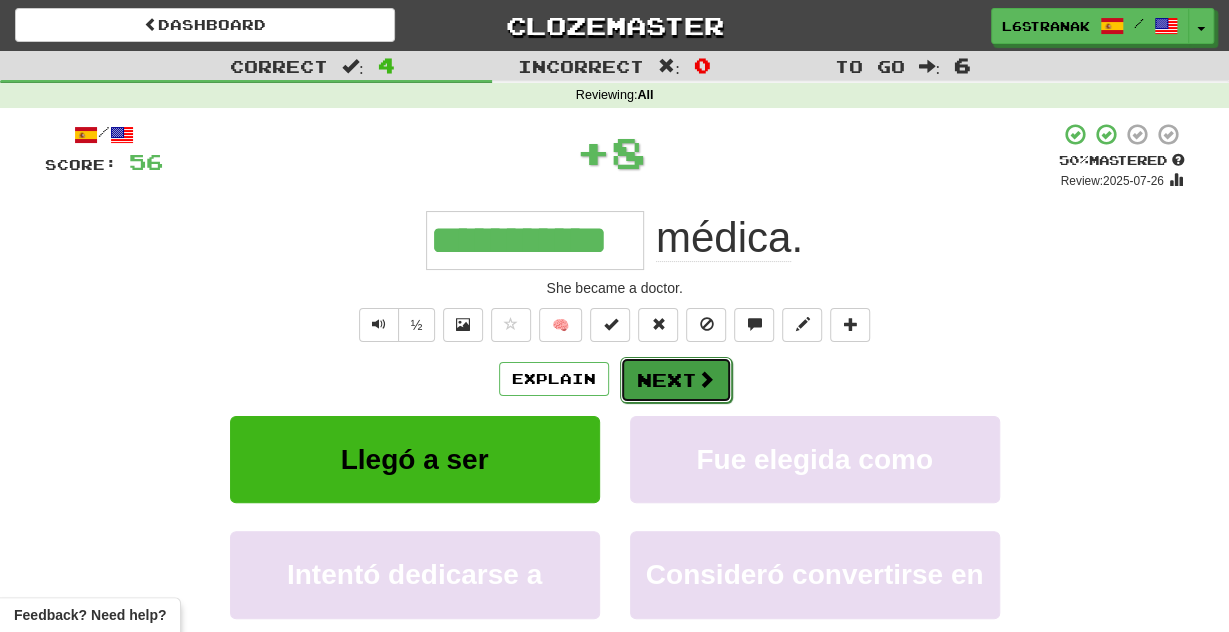 click on "Next" at bounding box center (676, 380) 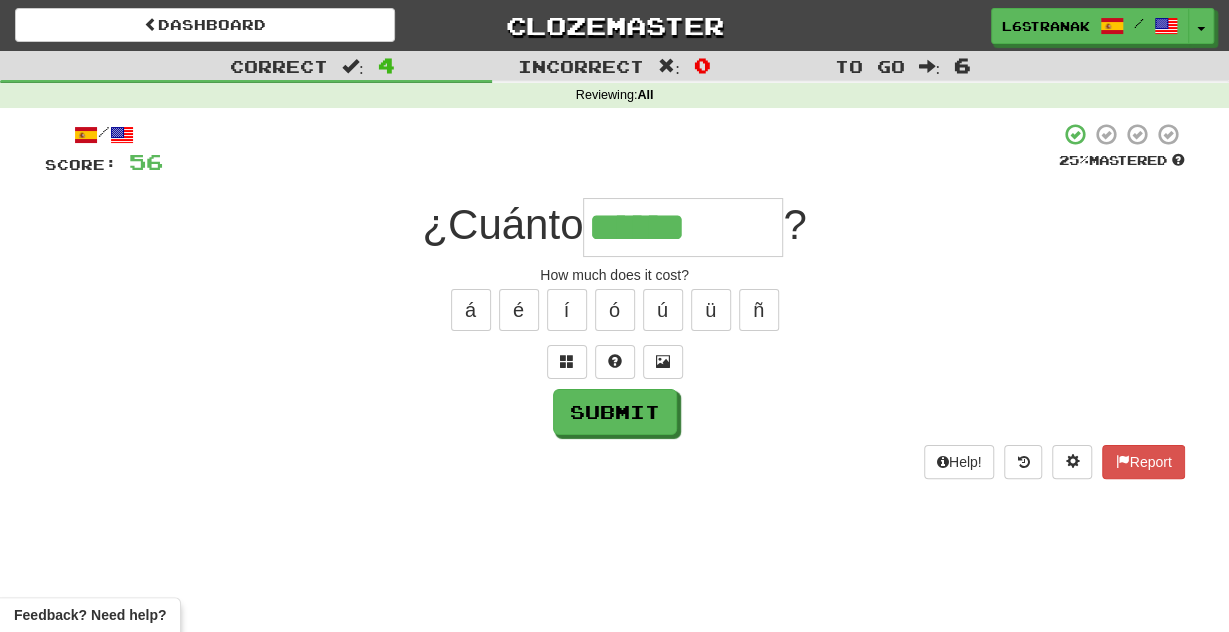 type on "******" 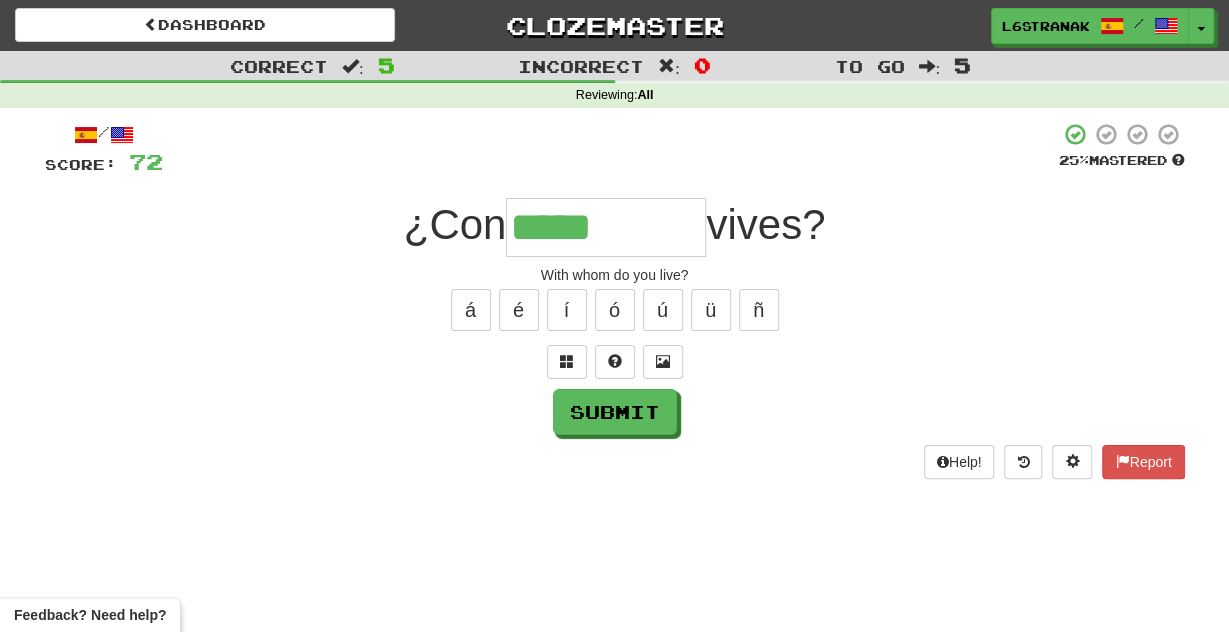 type on "*****" 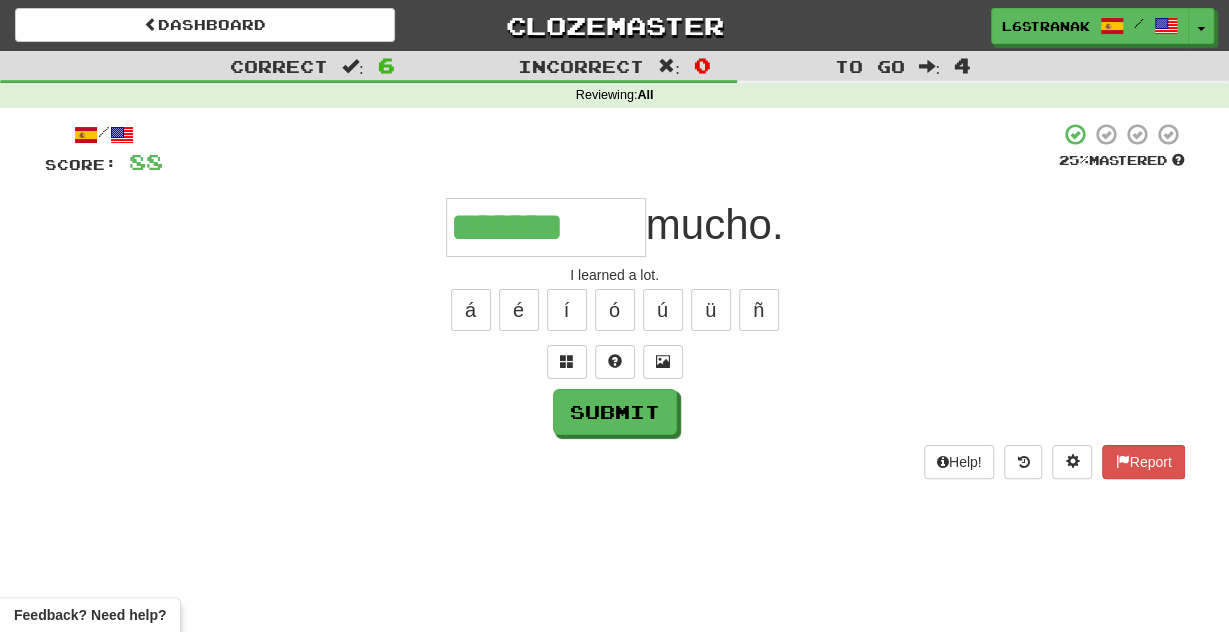 type on "*******" 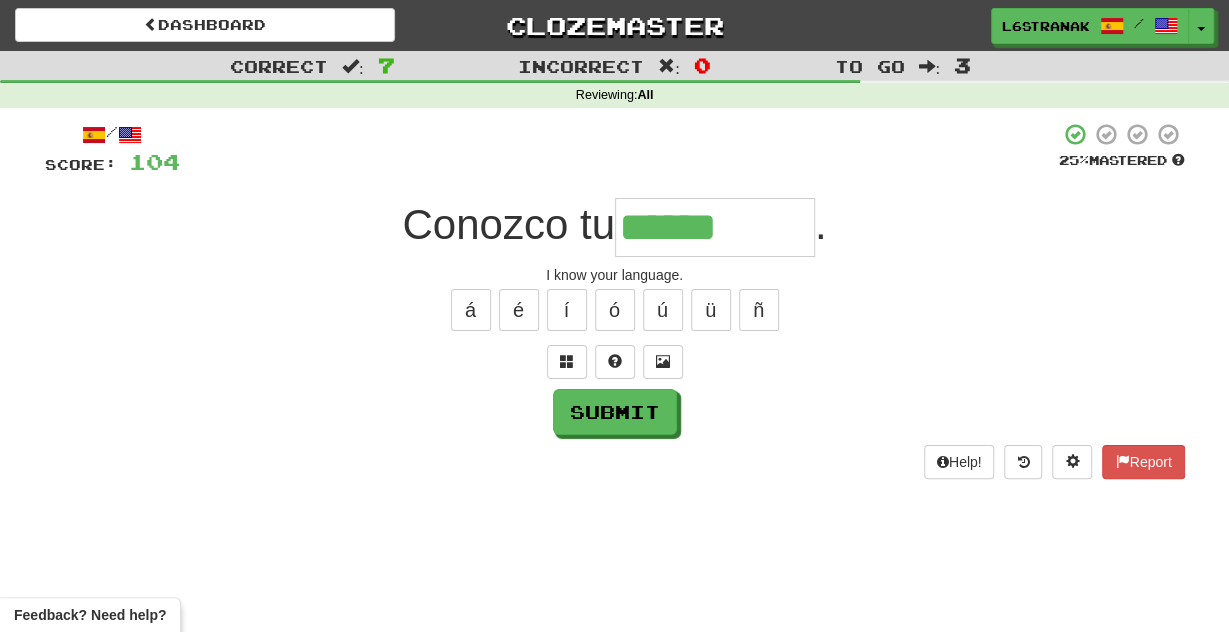 type on "******" 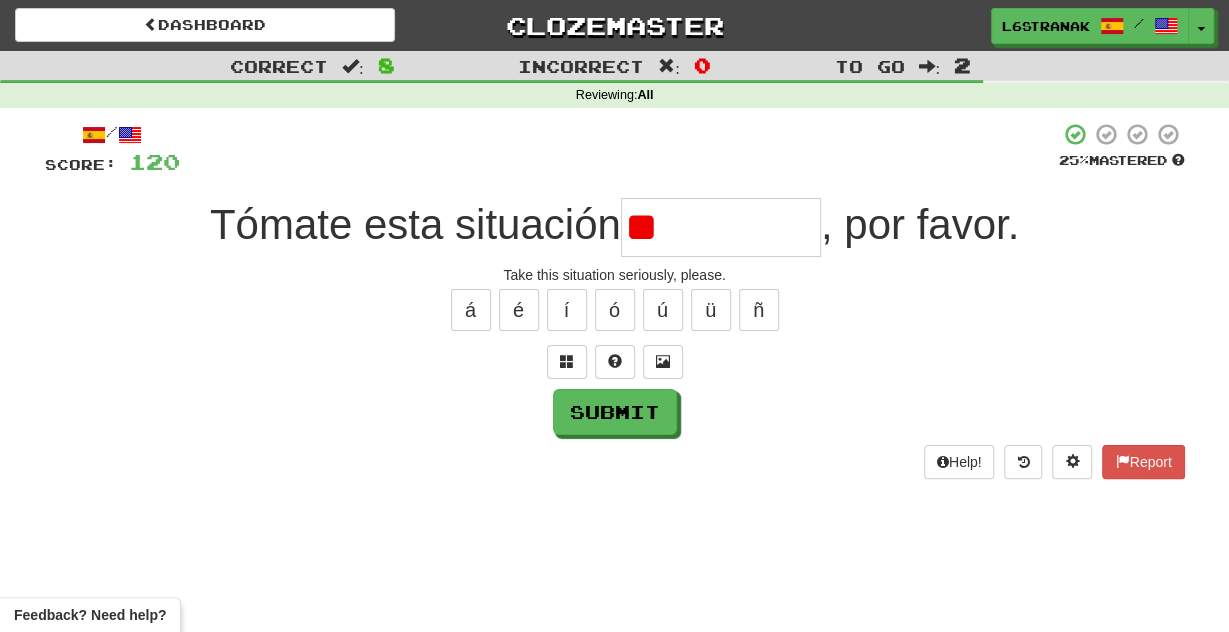 type on "*" 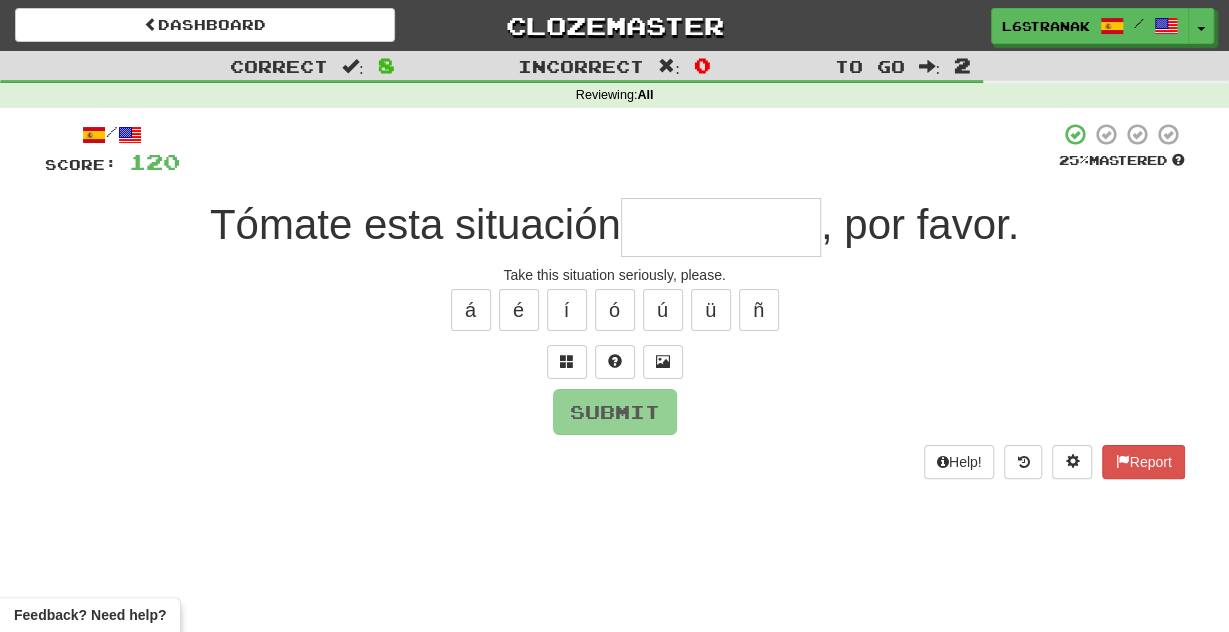 type on "*" 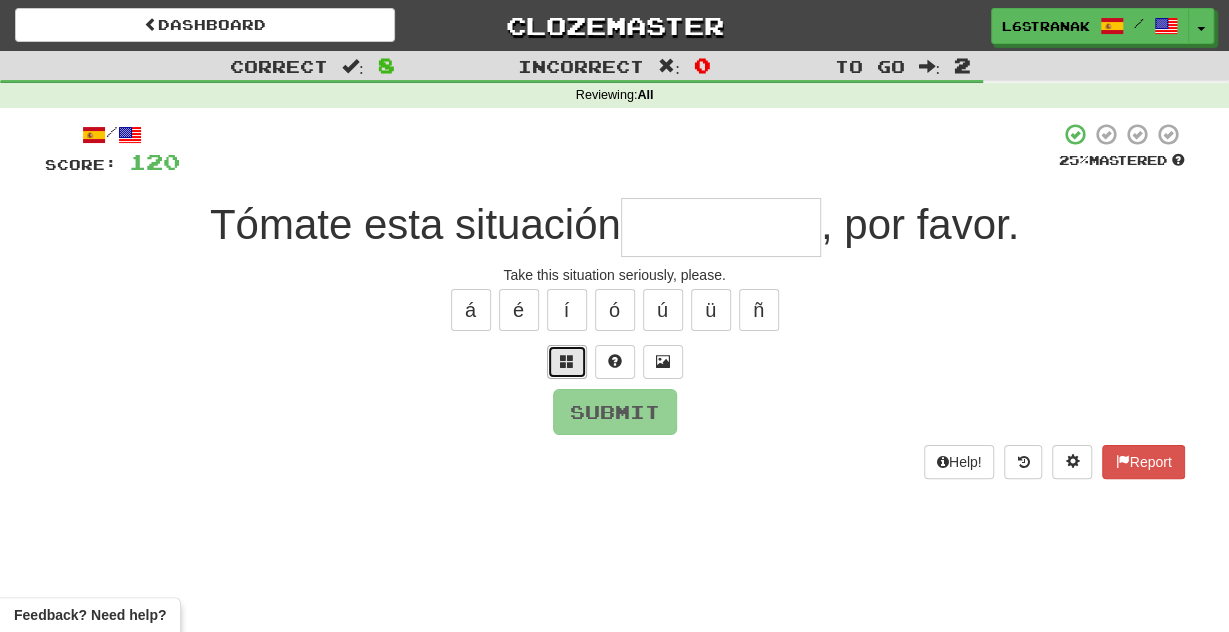 click at bounding box center [567, 362] 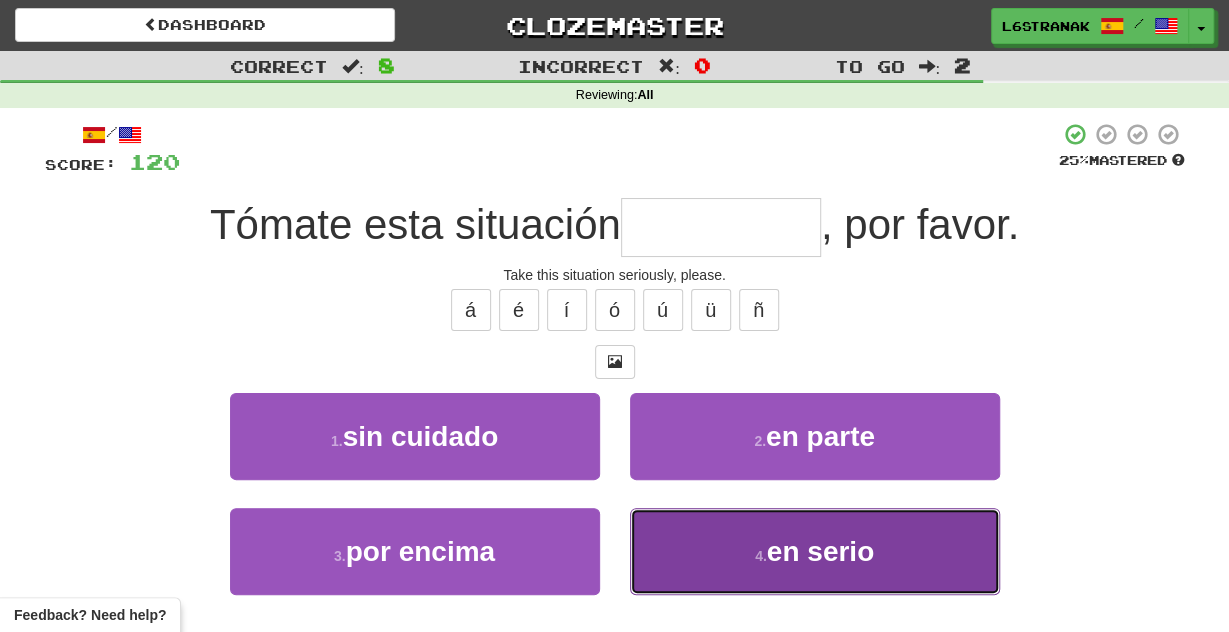 click on "4 .  en serio" at bounding box center (815, 551) 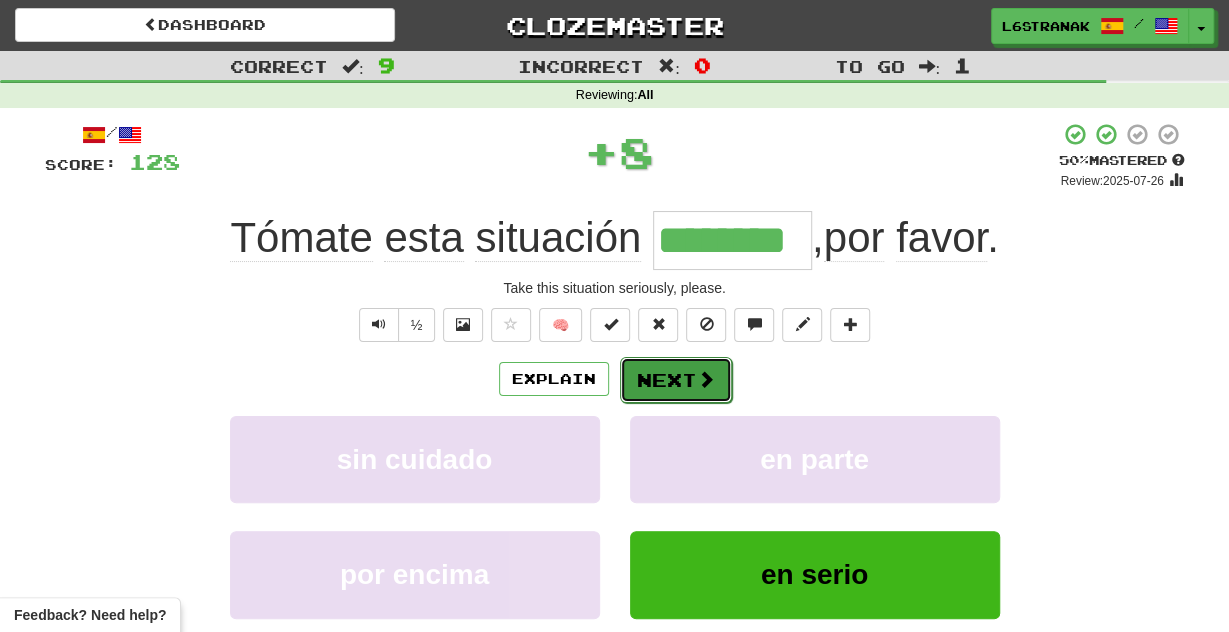 click on "Next" at bounding box center [676, 380] 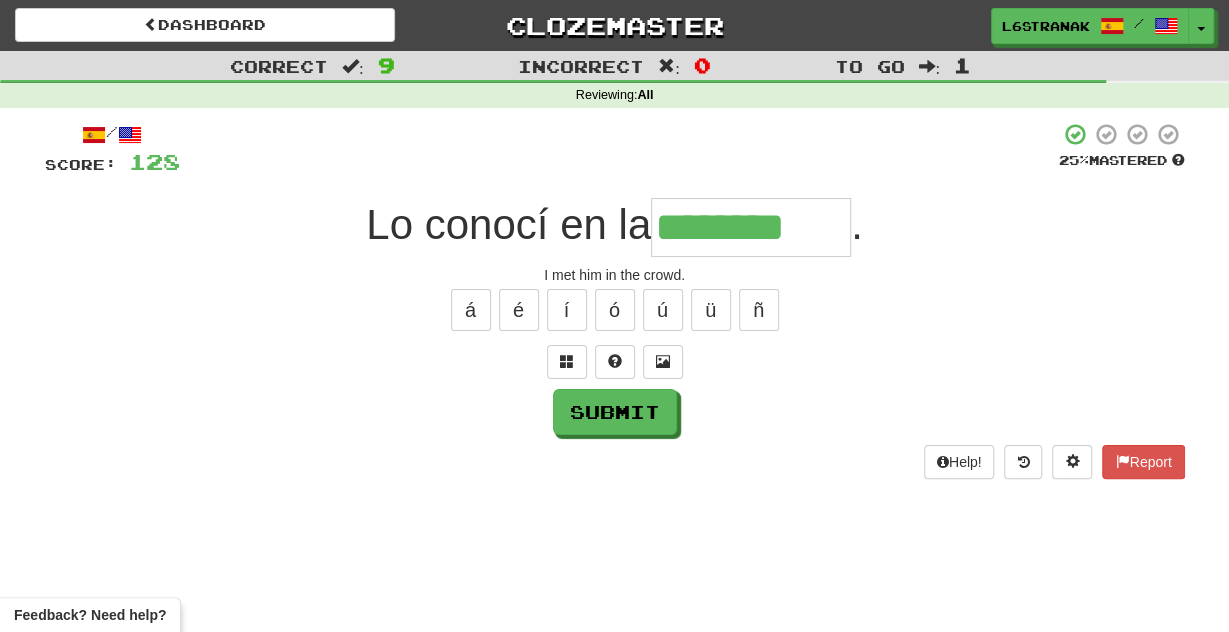 type on "********" 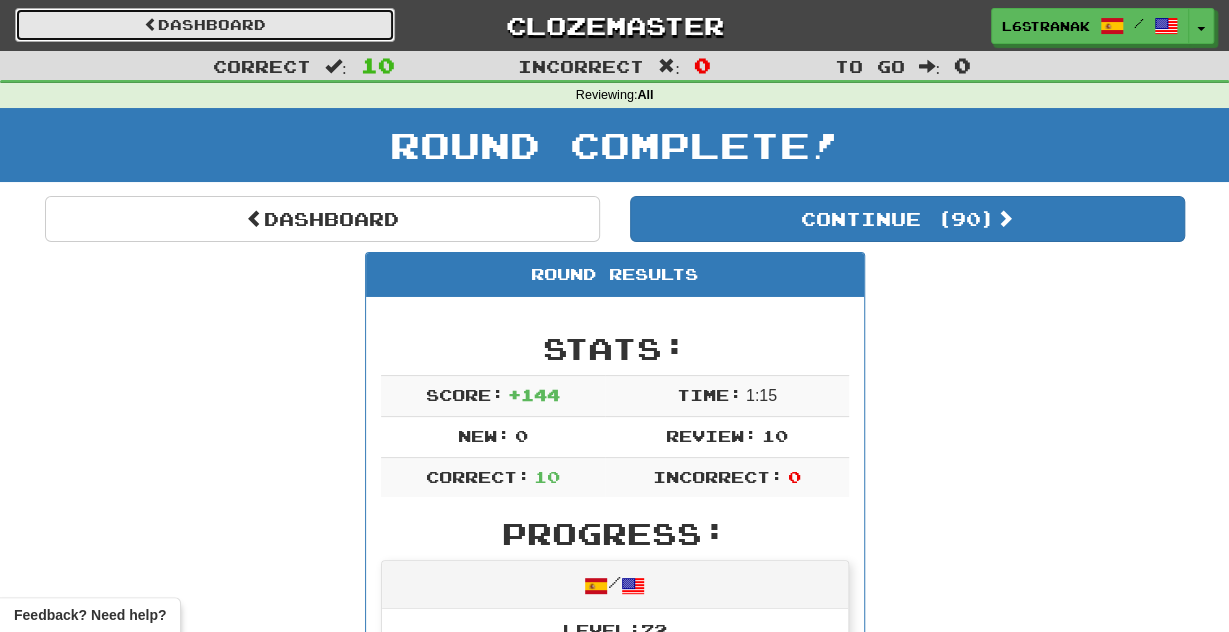 click on "Dashboard" at bounding box center [205, 25] 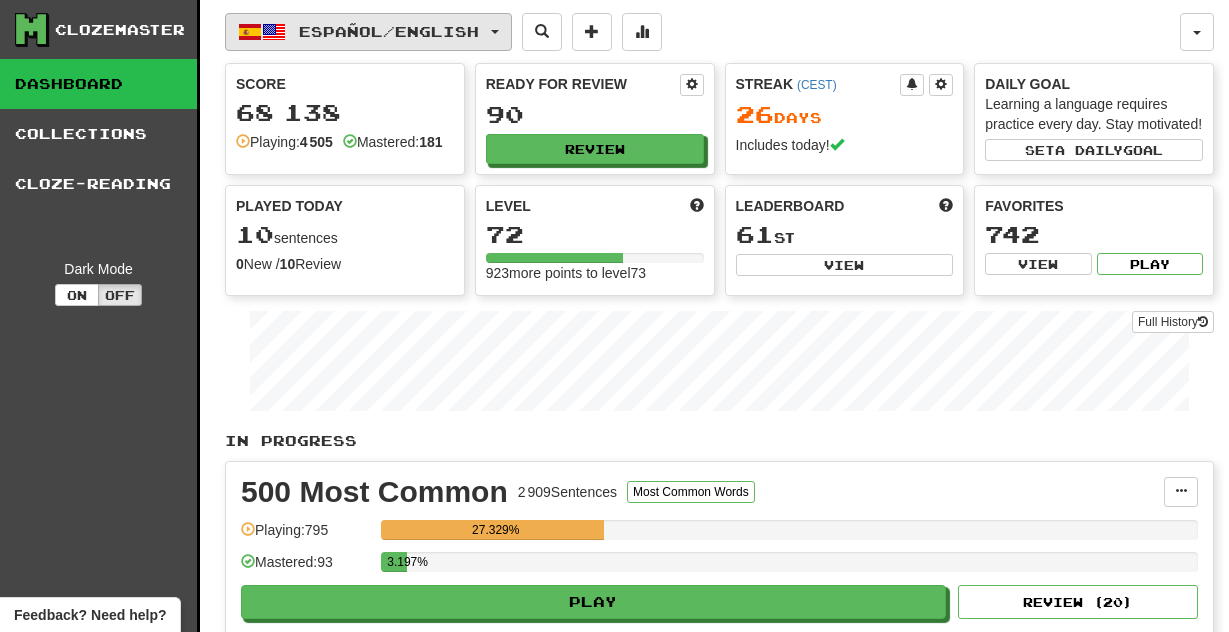 scroll, scrollTop: 0, scrollLeft: 0, axis: both 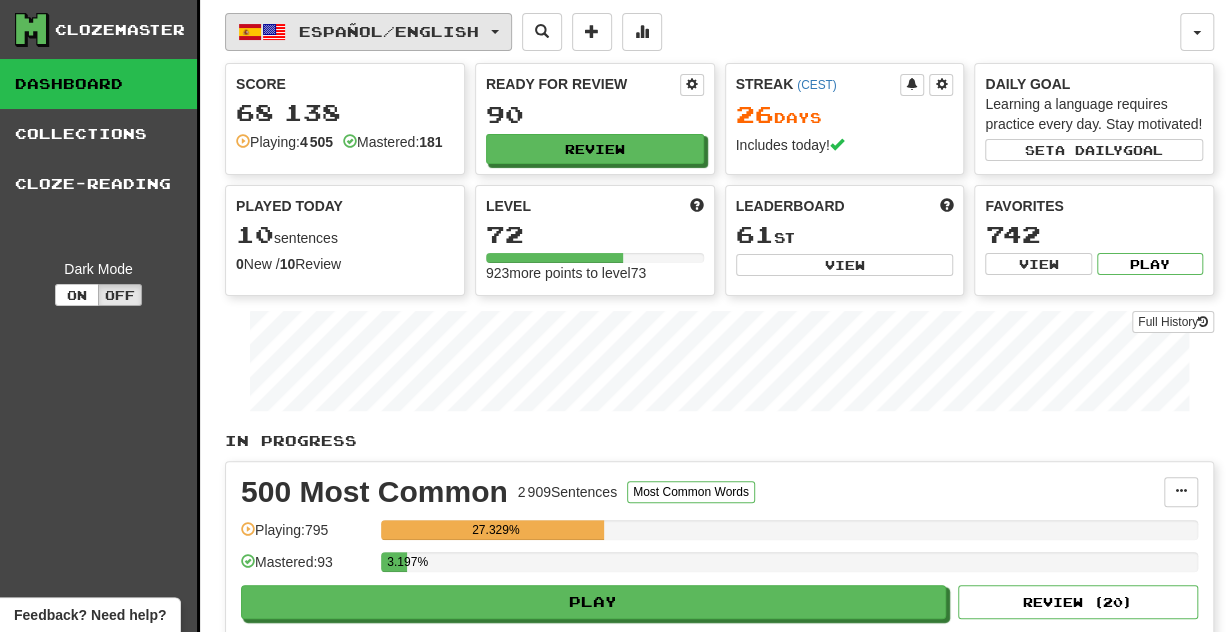 click on "Español  /  English" at bounding box center (389, 31) 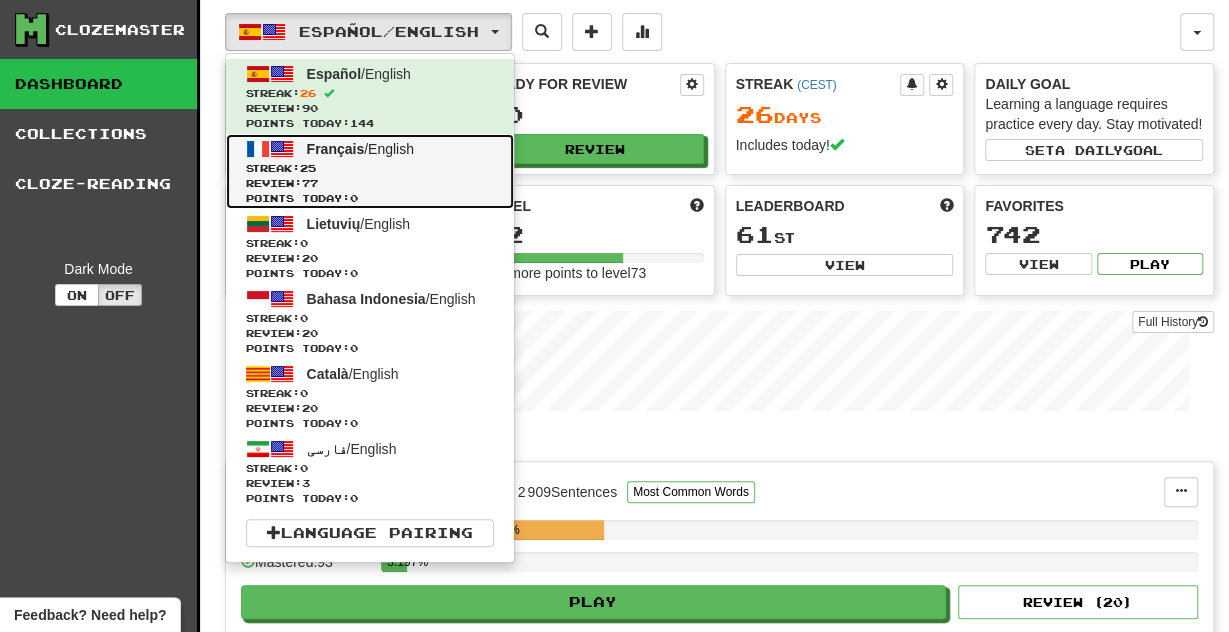 click on "Streak:  25" at bounding box center [370, 168] 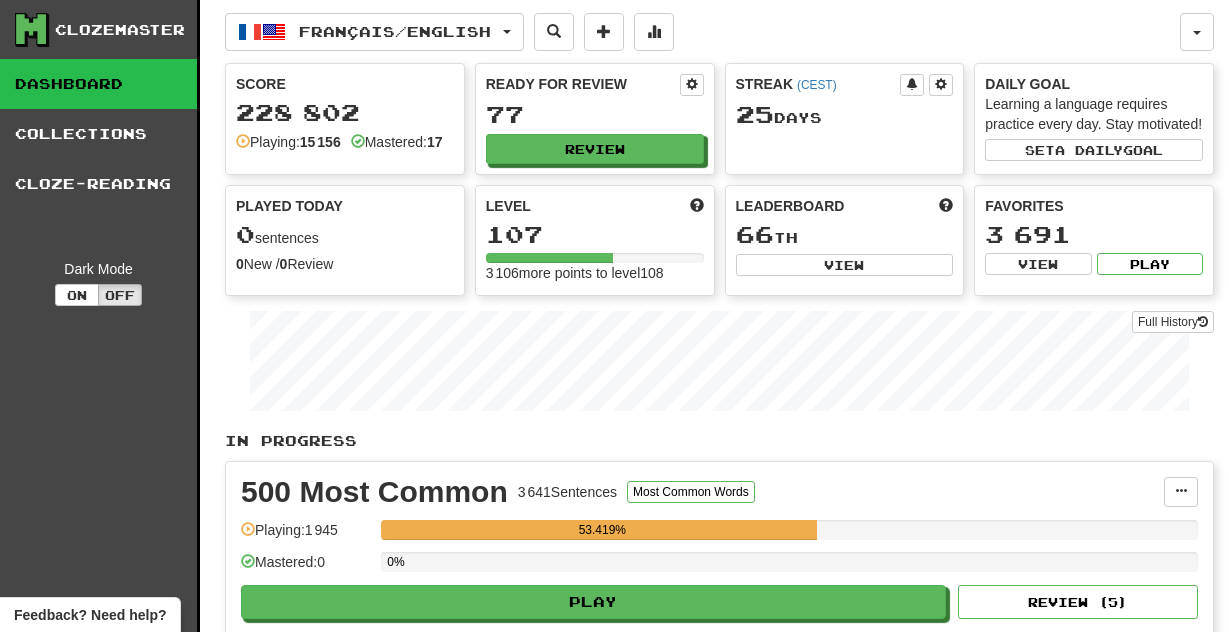 scroll, scrollTop: 0, scrollLeft: 0, axis: both 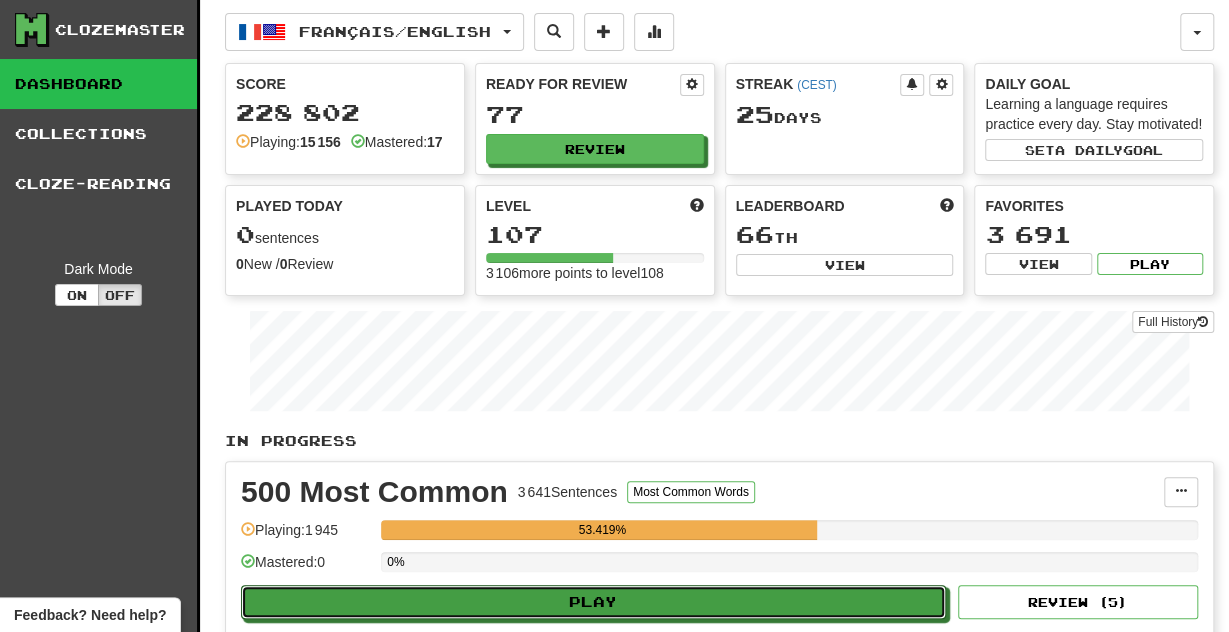 drag, startPoint x: 699, startPoint y: 613, endPoint x: 636, endPoint y: 77, distance: 539.6897 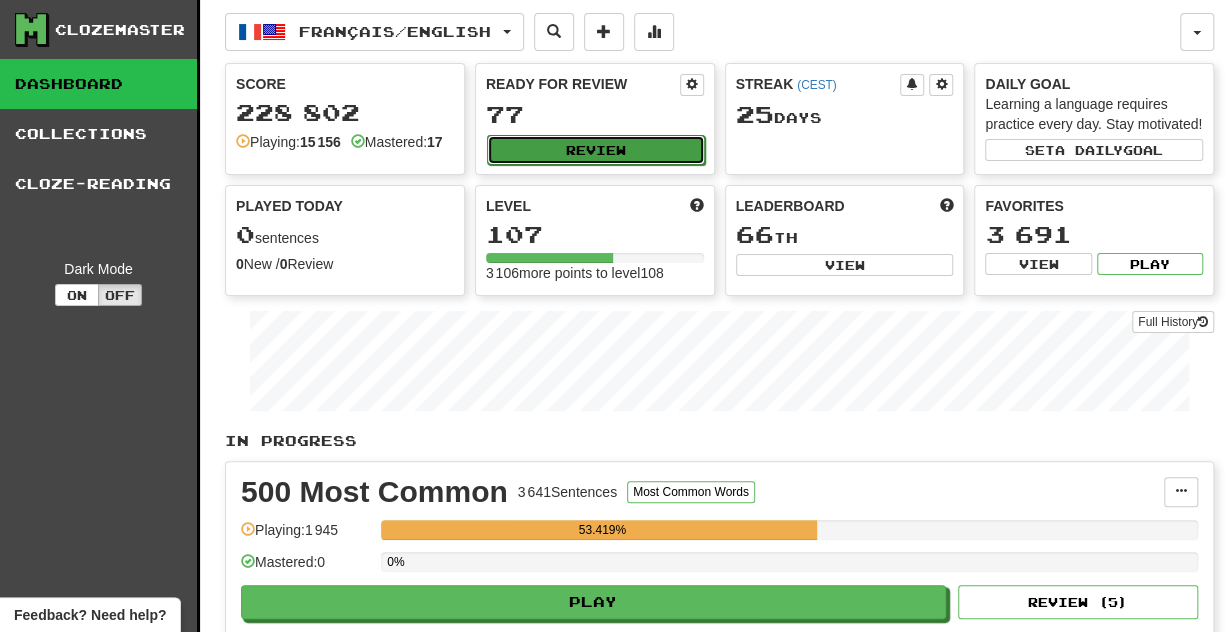 click on "Review" at bounding box center (596, 150) 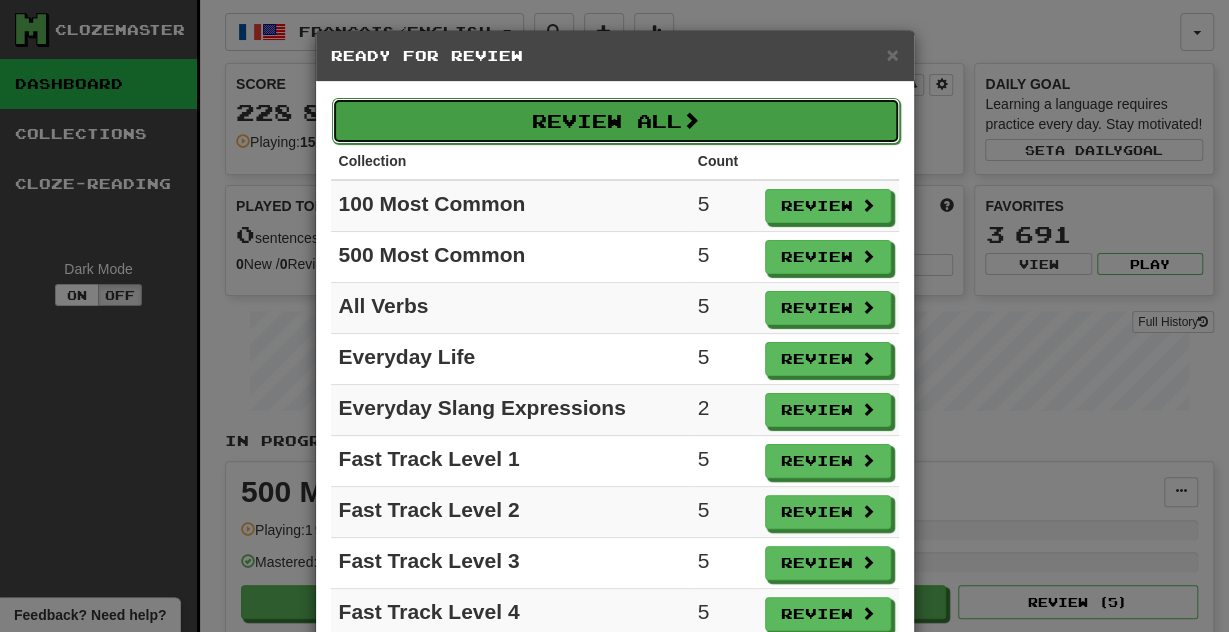 click on "Review All" at bounding box center [616, 121] 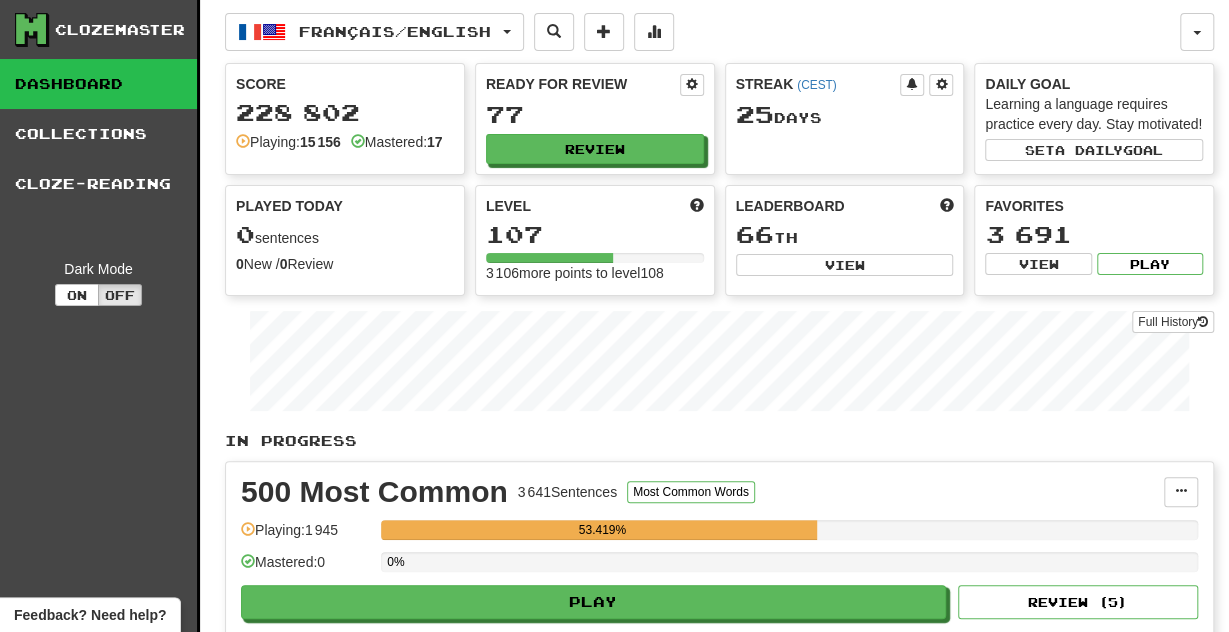 select on "**" 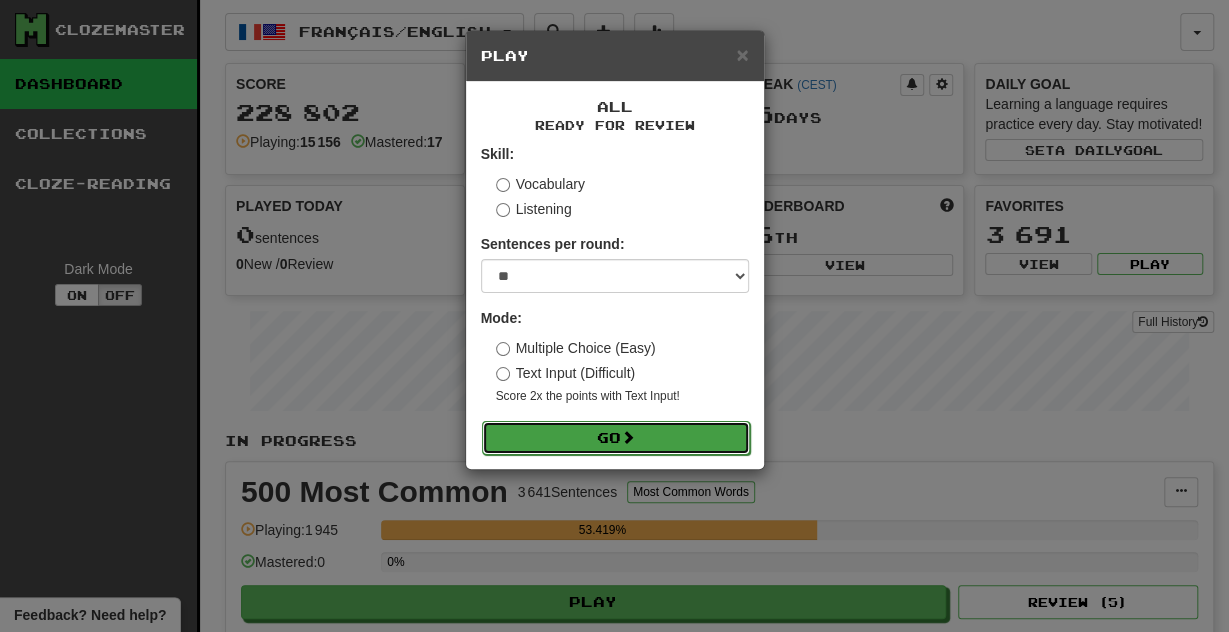 click on "Go" at bounding box center (616, 438) 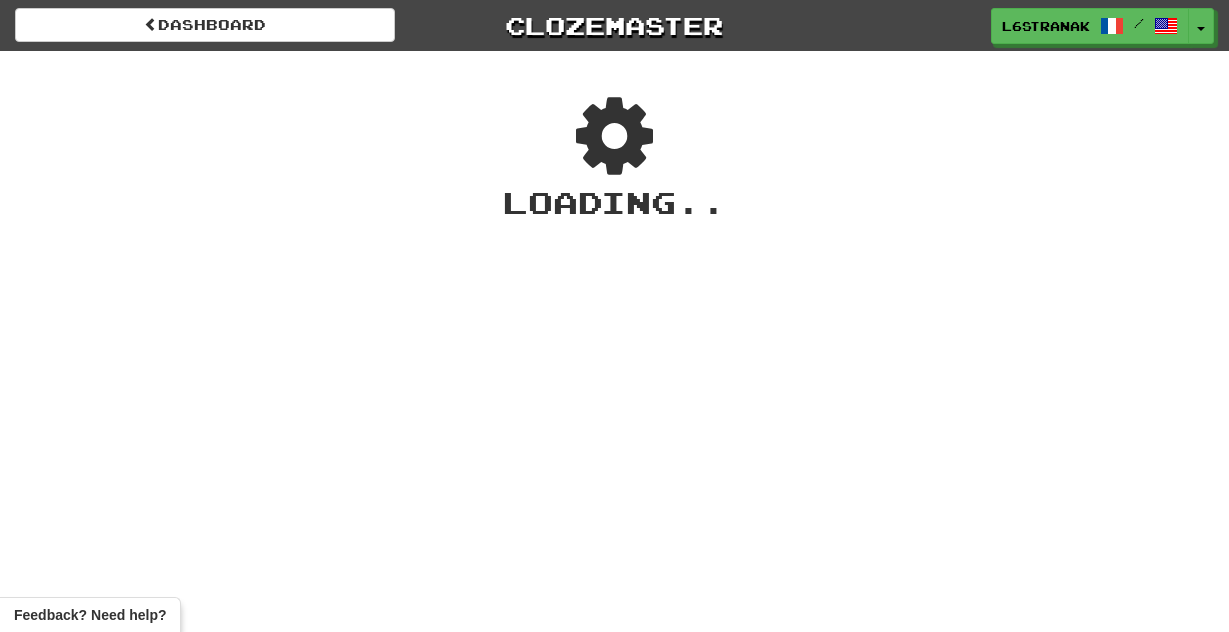 scroll, scrollTop: 0, scrollLeft: 0, axis: both 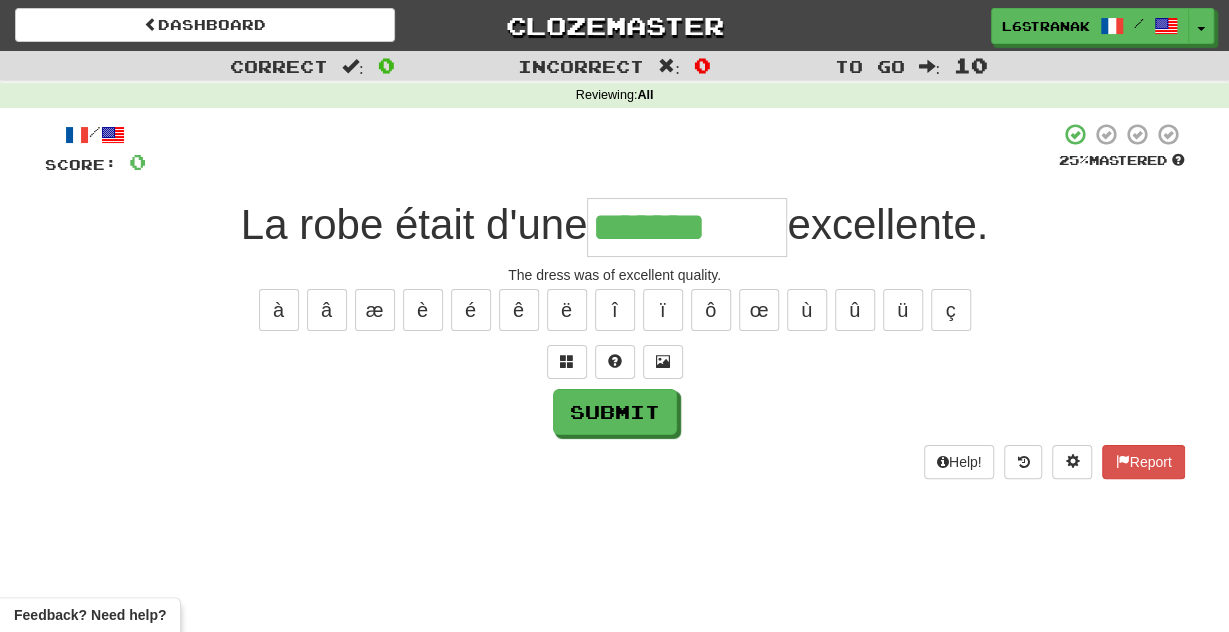 type on "*******" 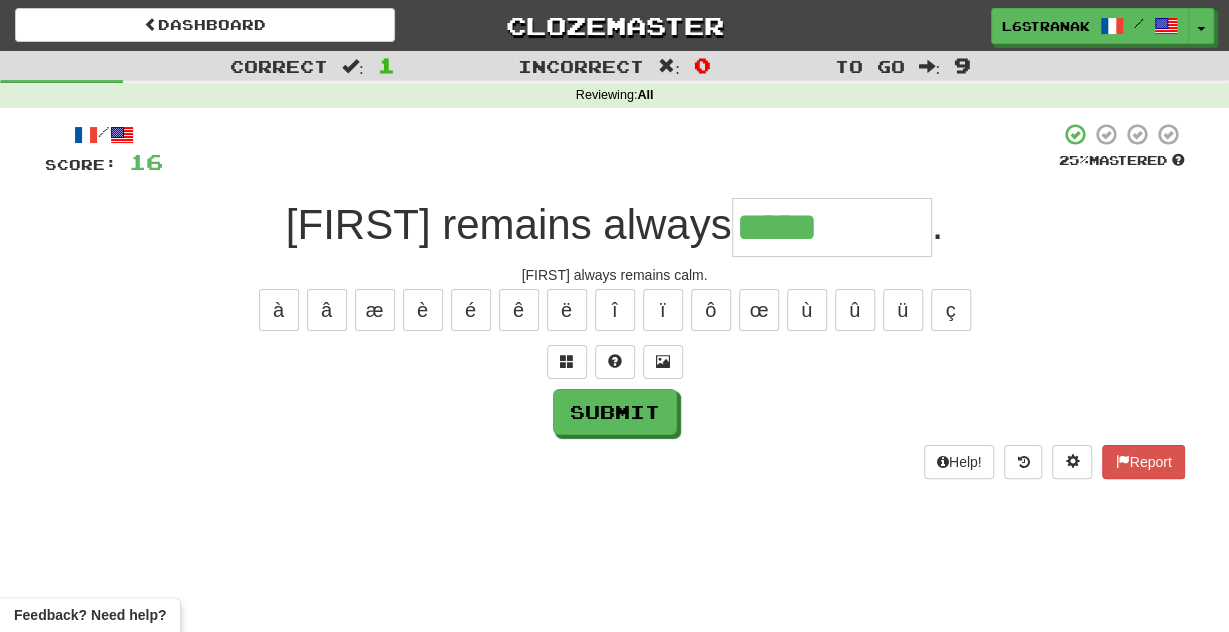 type on "*****" 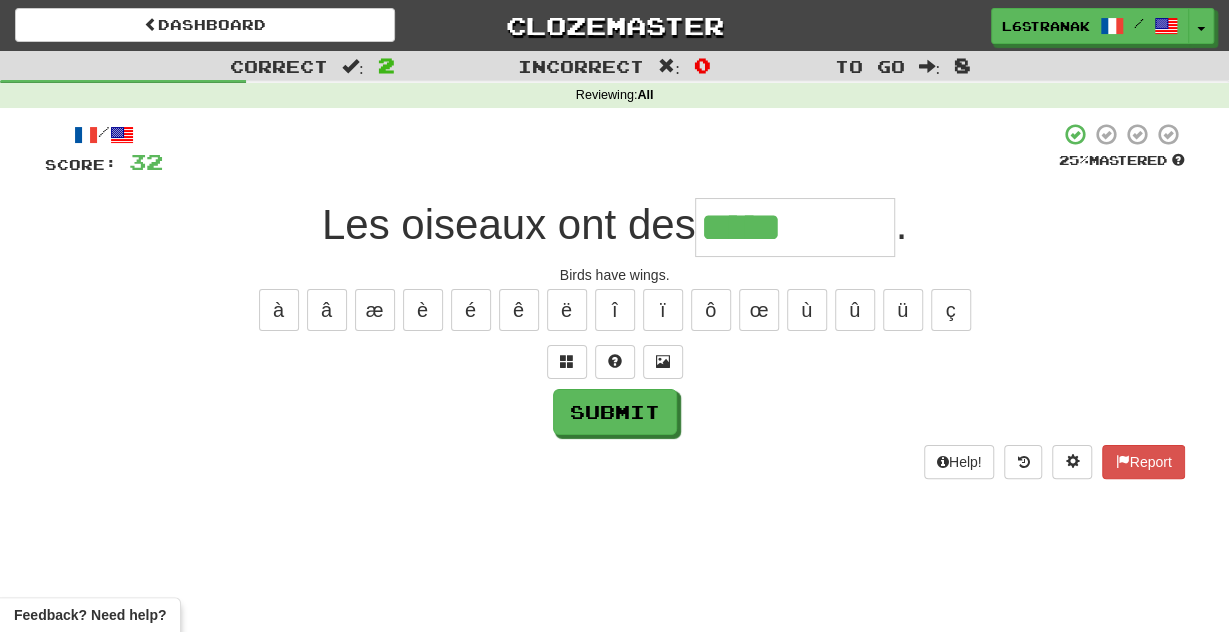 type on "*****" 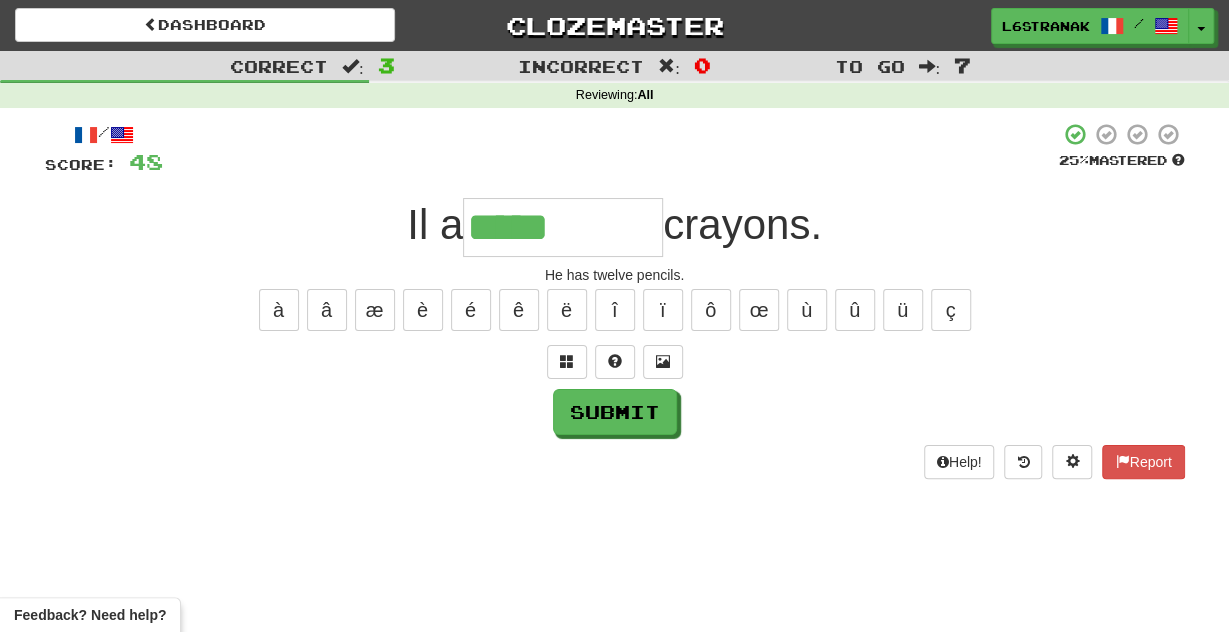 type on "*****" 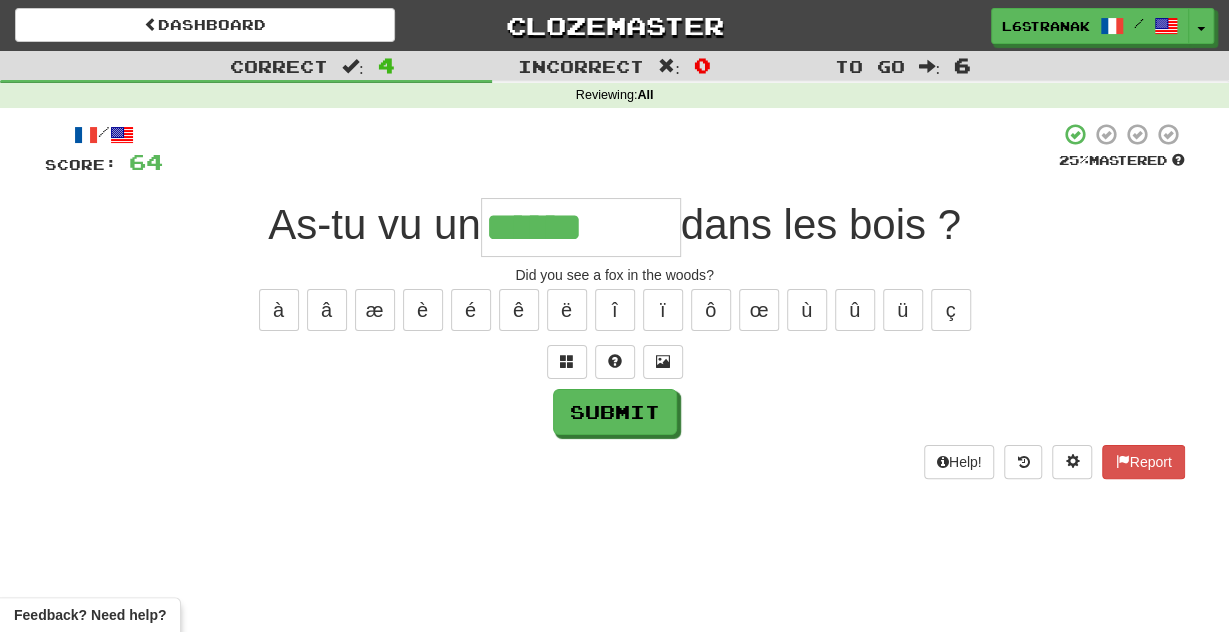 type on "******" 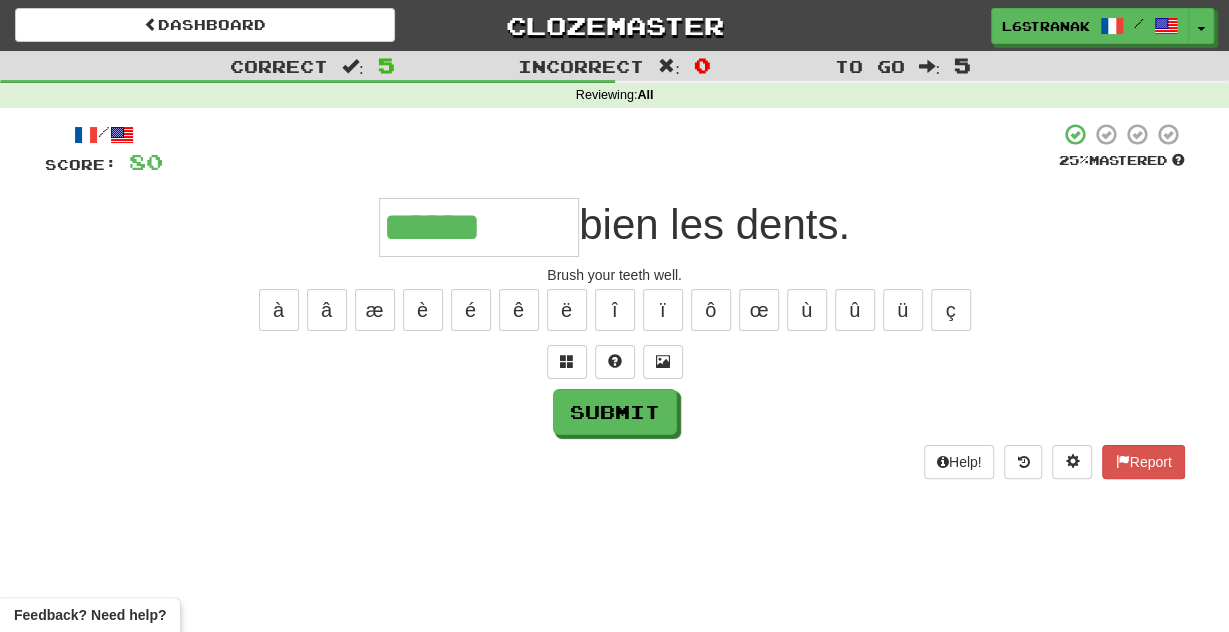 type on "**********" 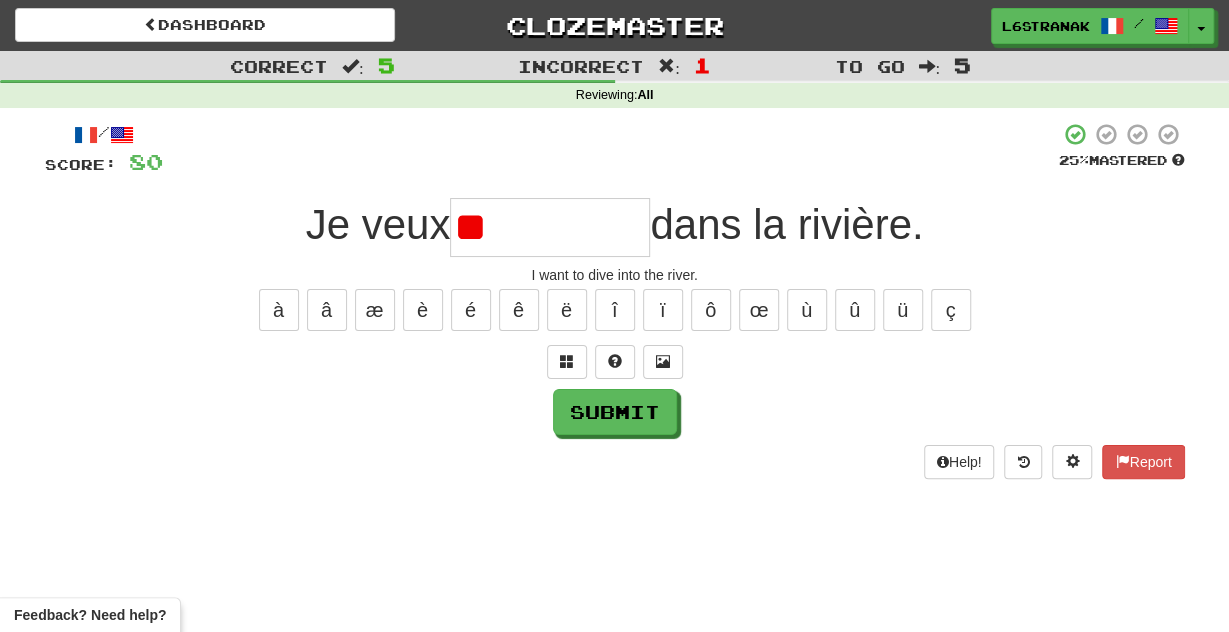 type on "*" 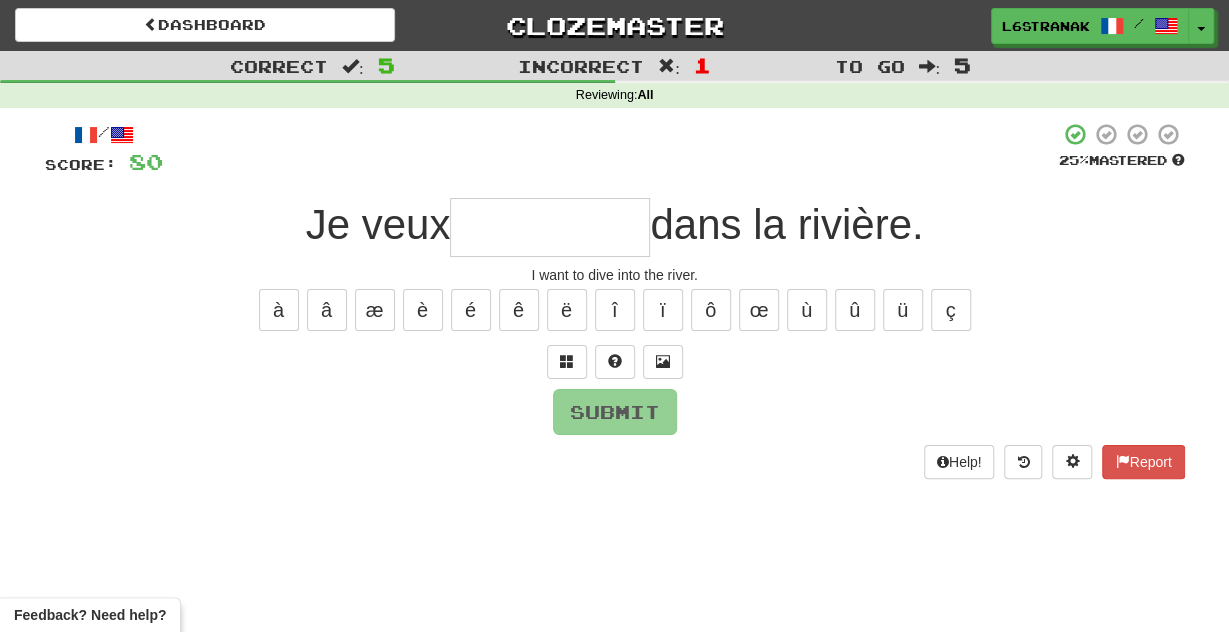 type on "*" 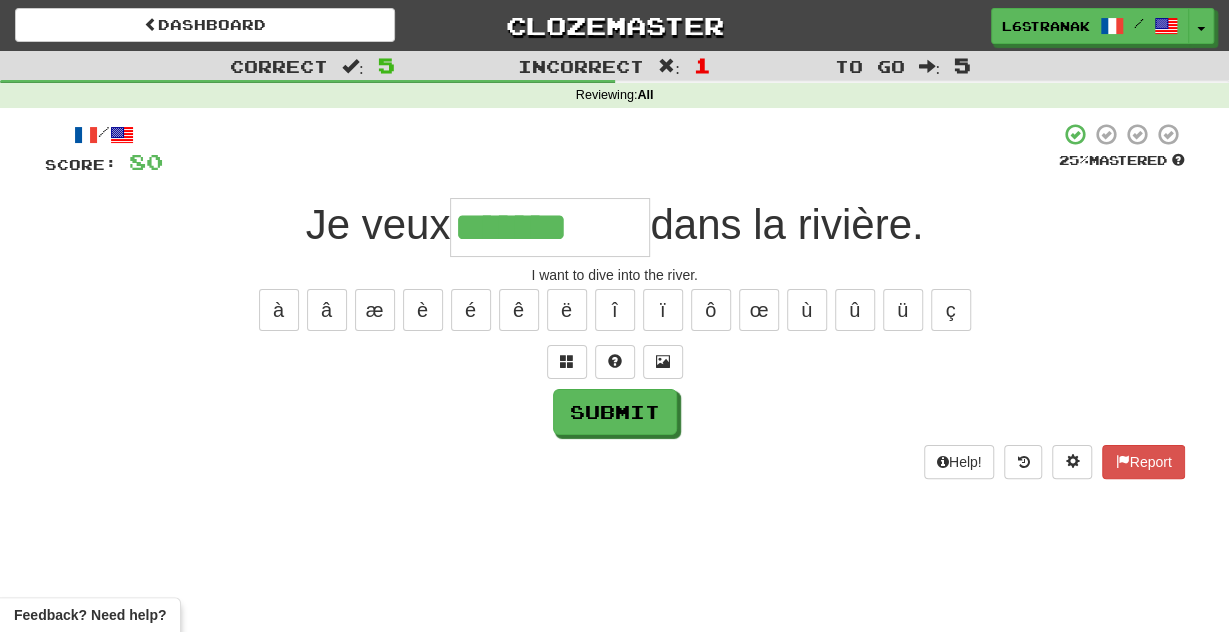 type on "*******" 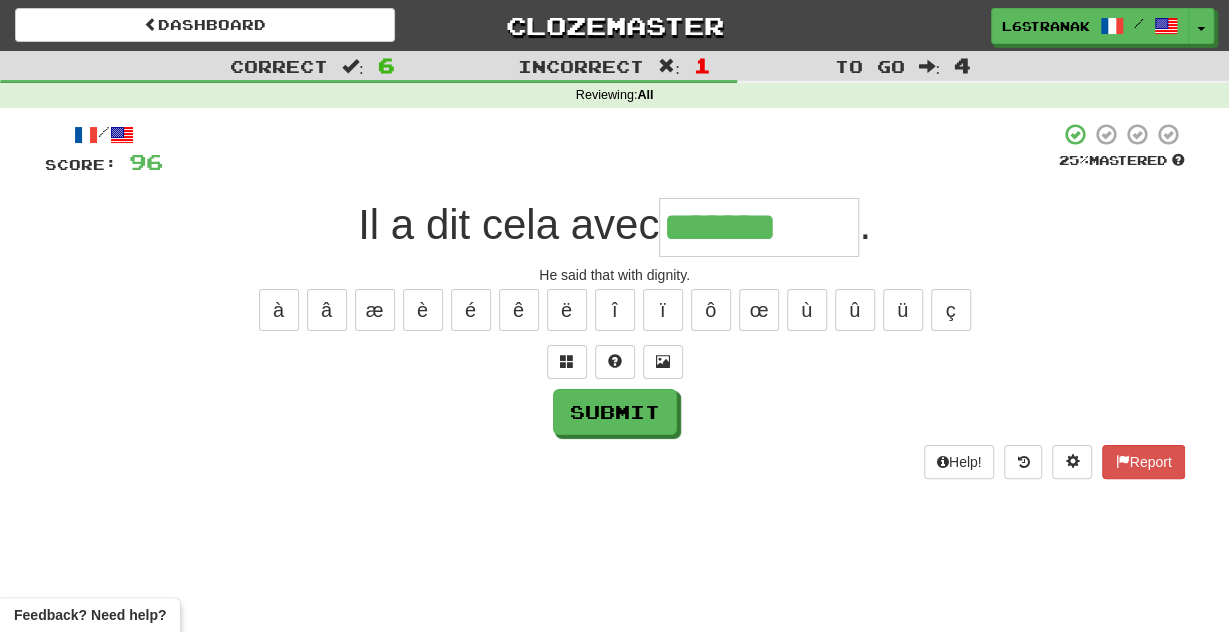 type on "*******" 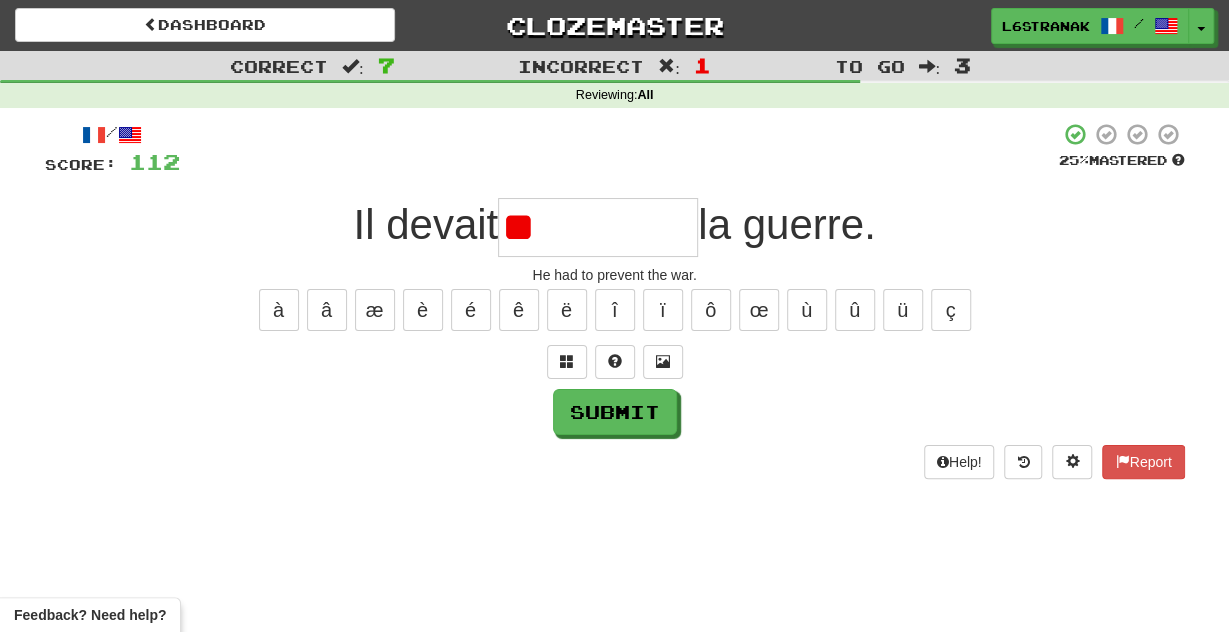 type on "*" 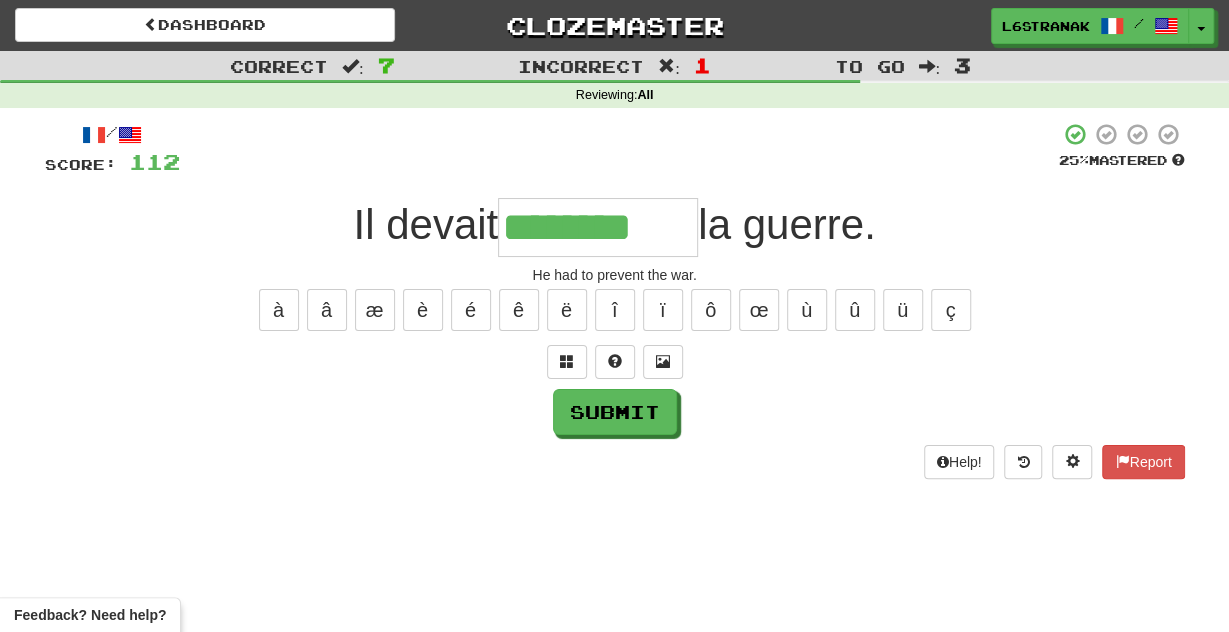 type on "********" 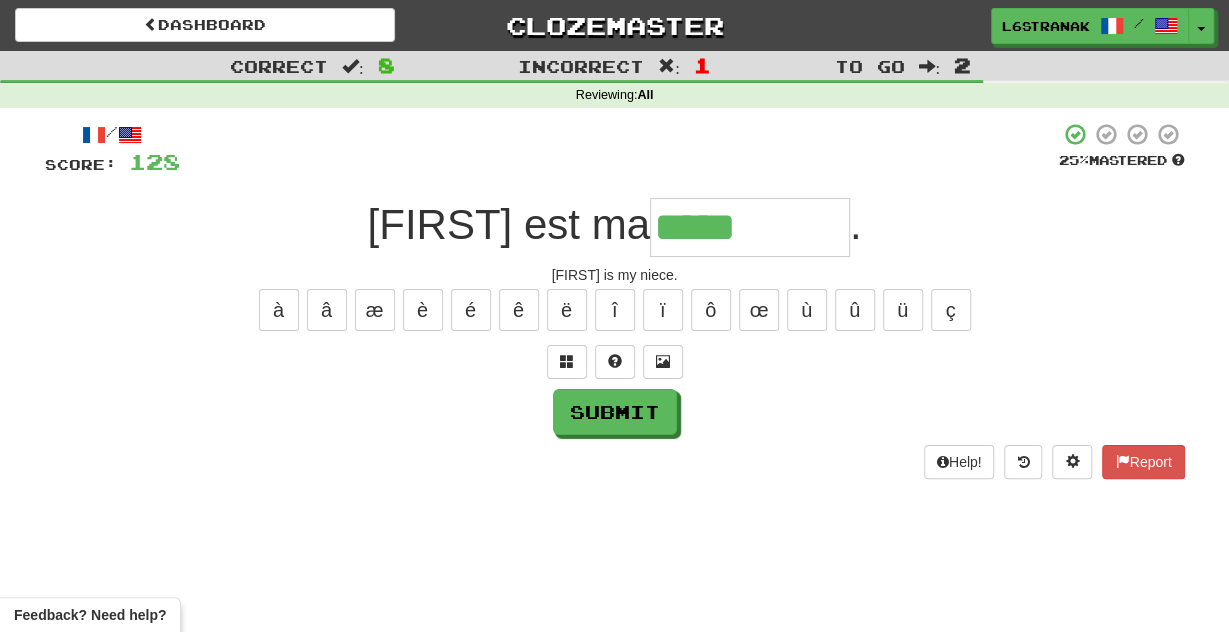 type on "*****" 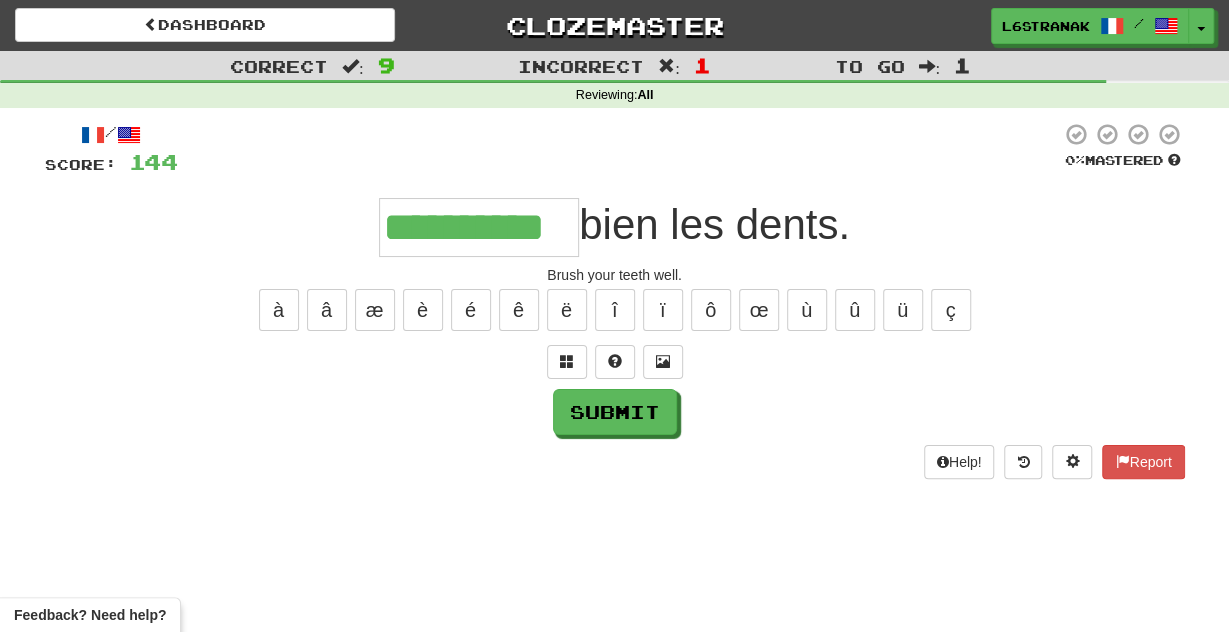 type on "**********" 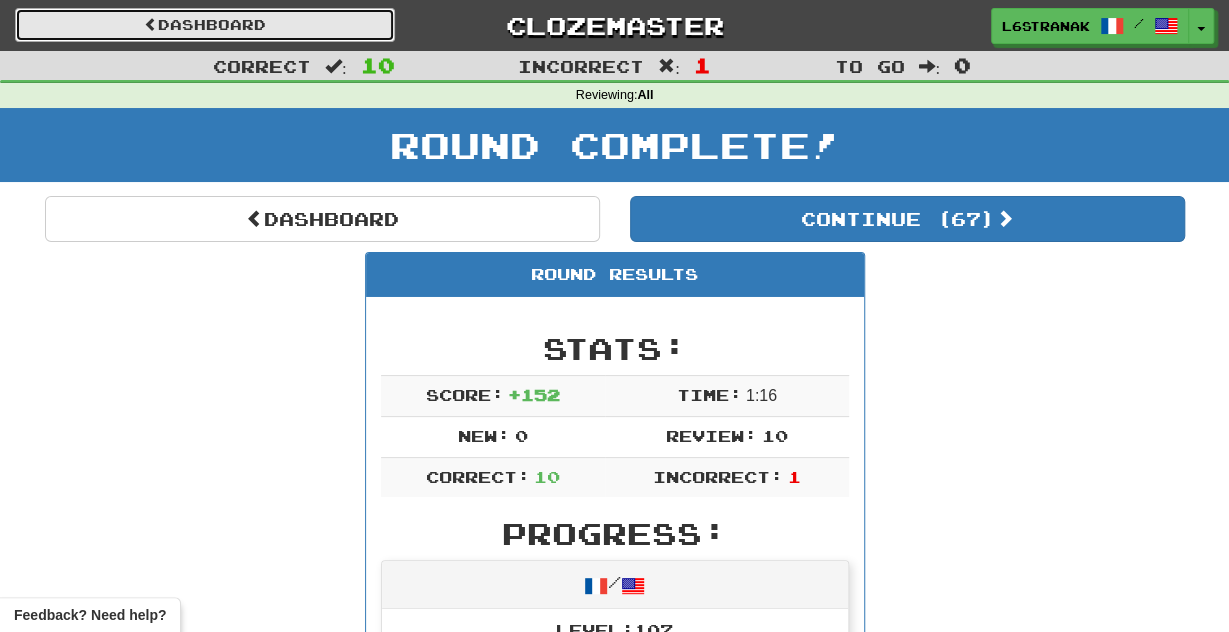 click on "Dashboard" at bounding box center [205, 25] 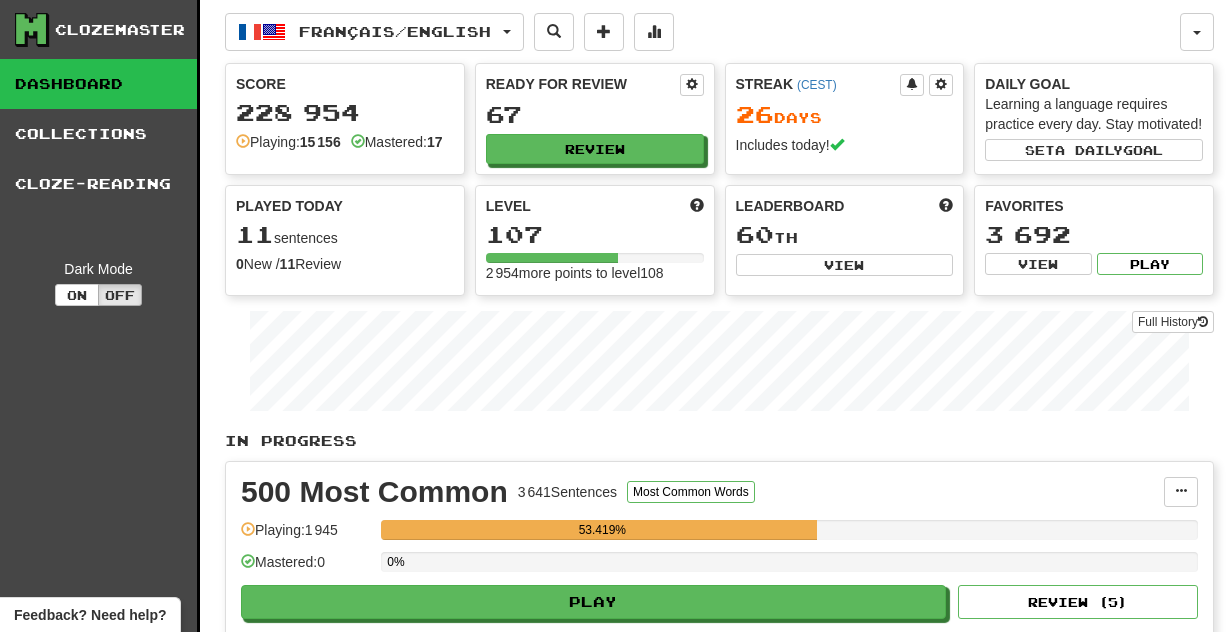 scroll, scrollTop: 0, scrollLeft: 0, axis: both 